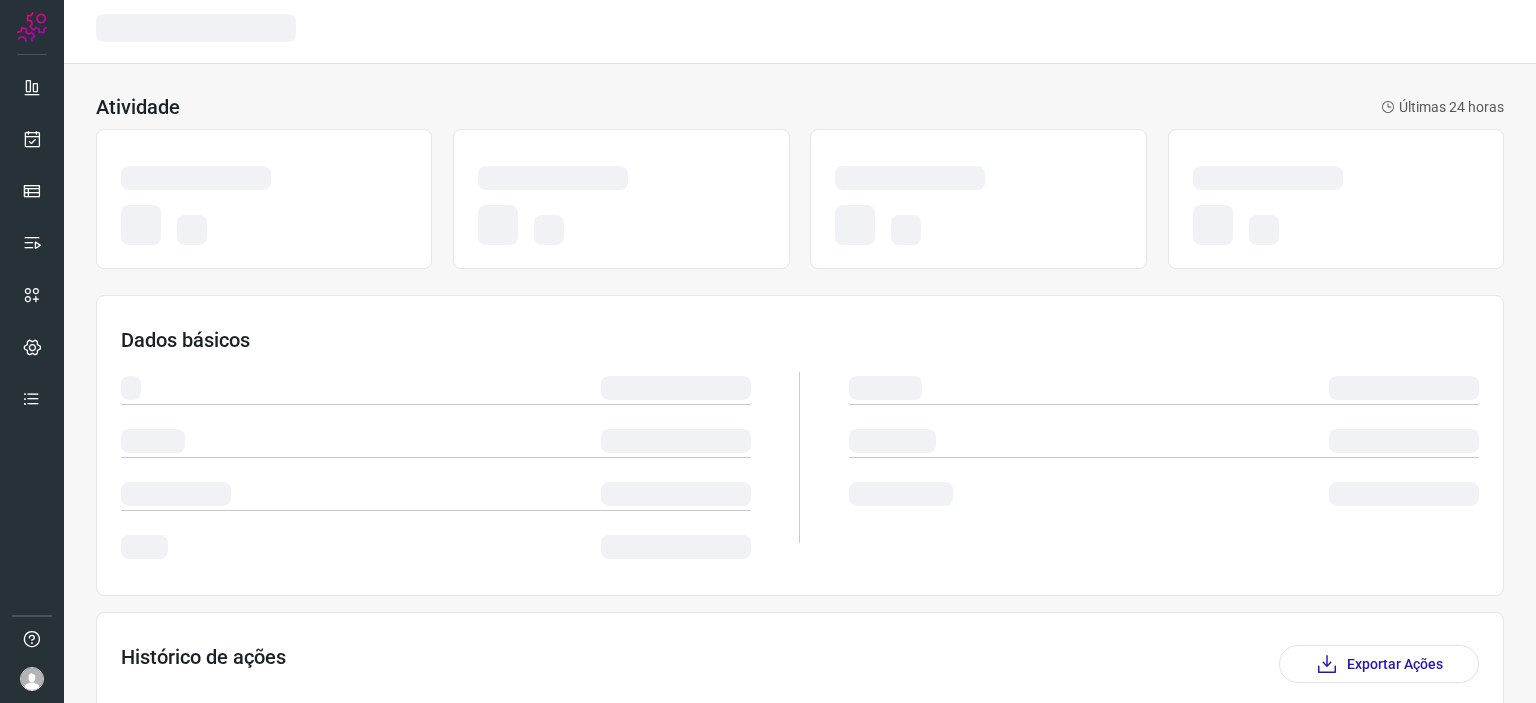 scroll, scrollTop: 0, scrollLeft: 0, axis: both 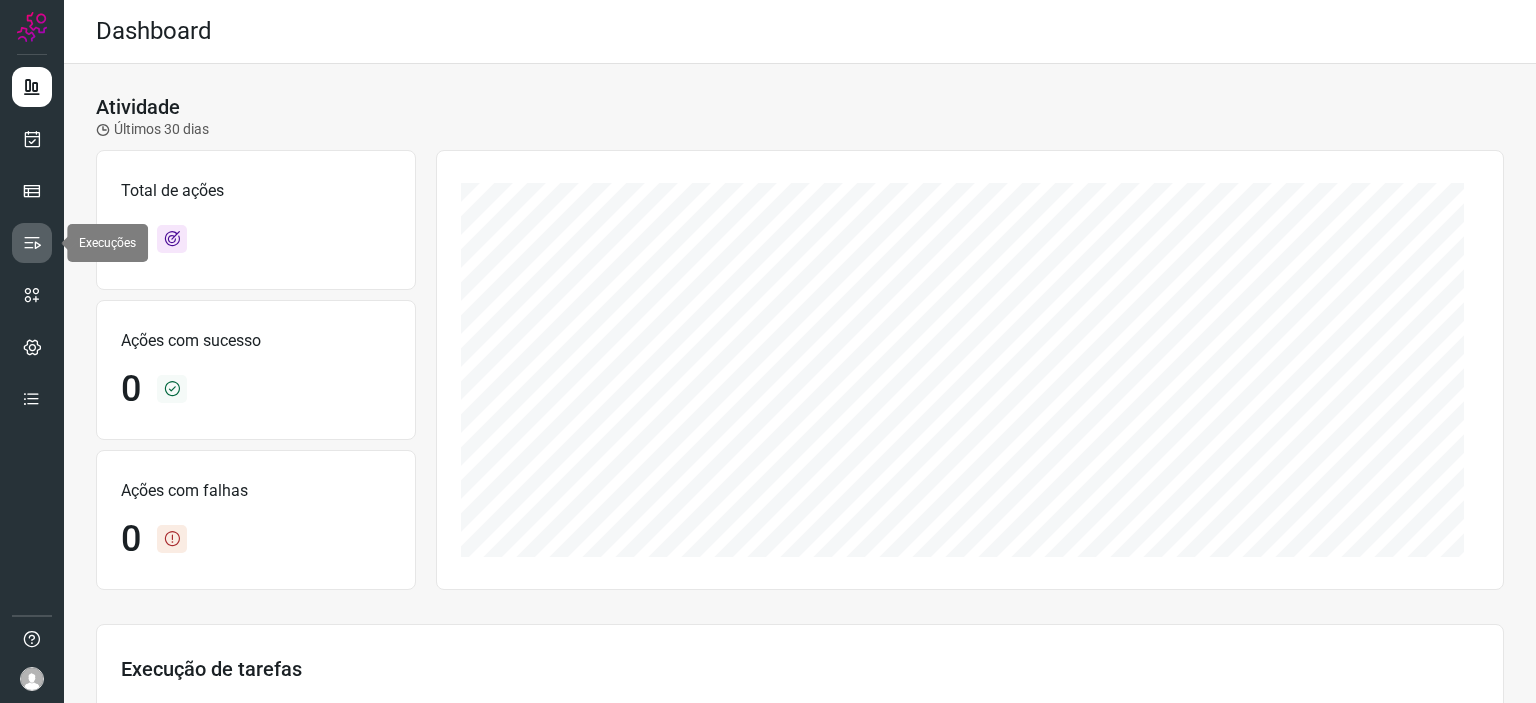 click at bounding box center [32, 243] 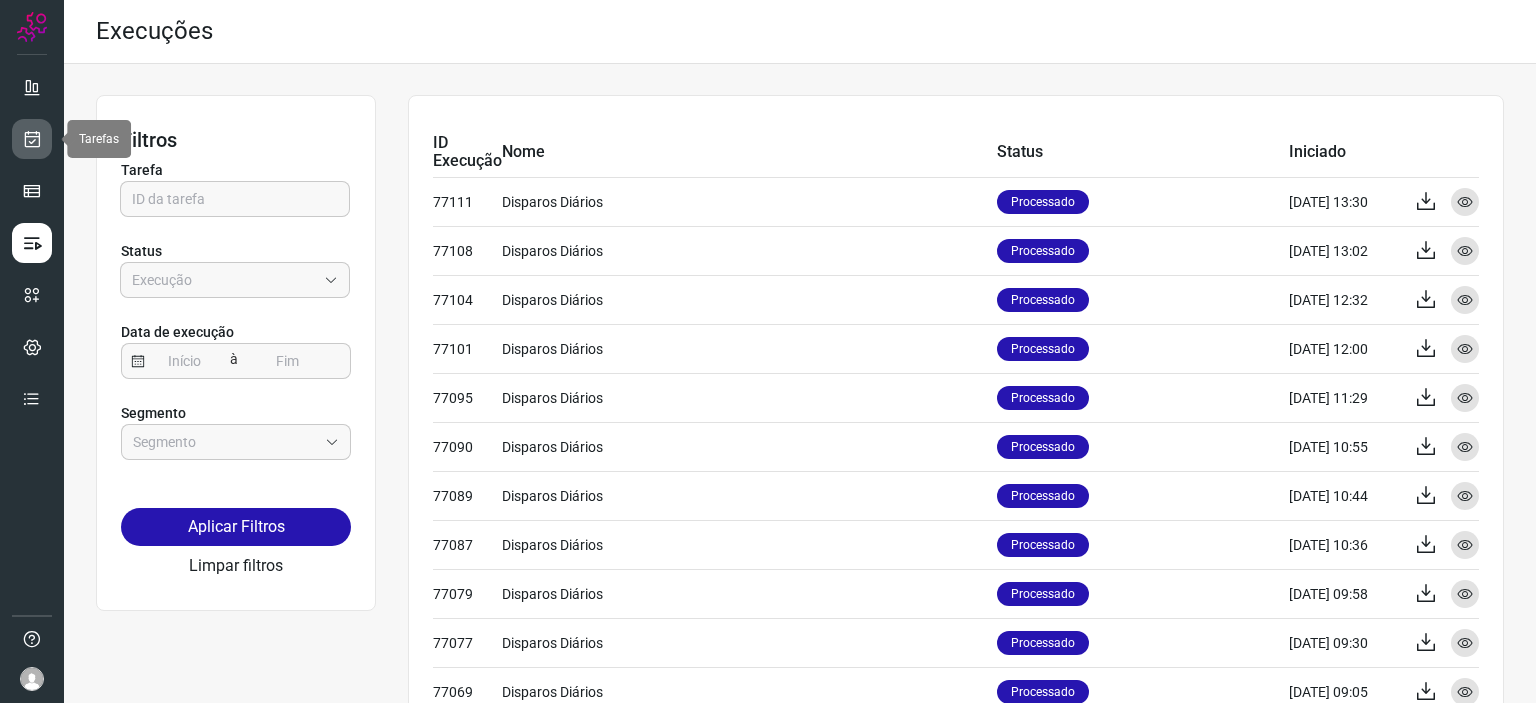 click at bounding box center [32, 139] 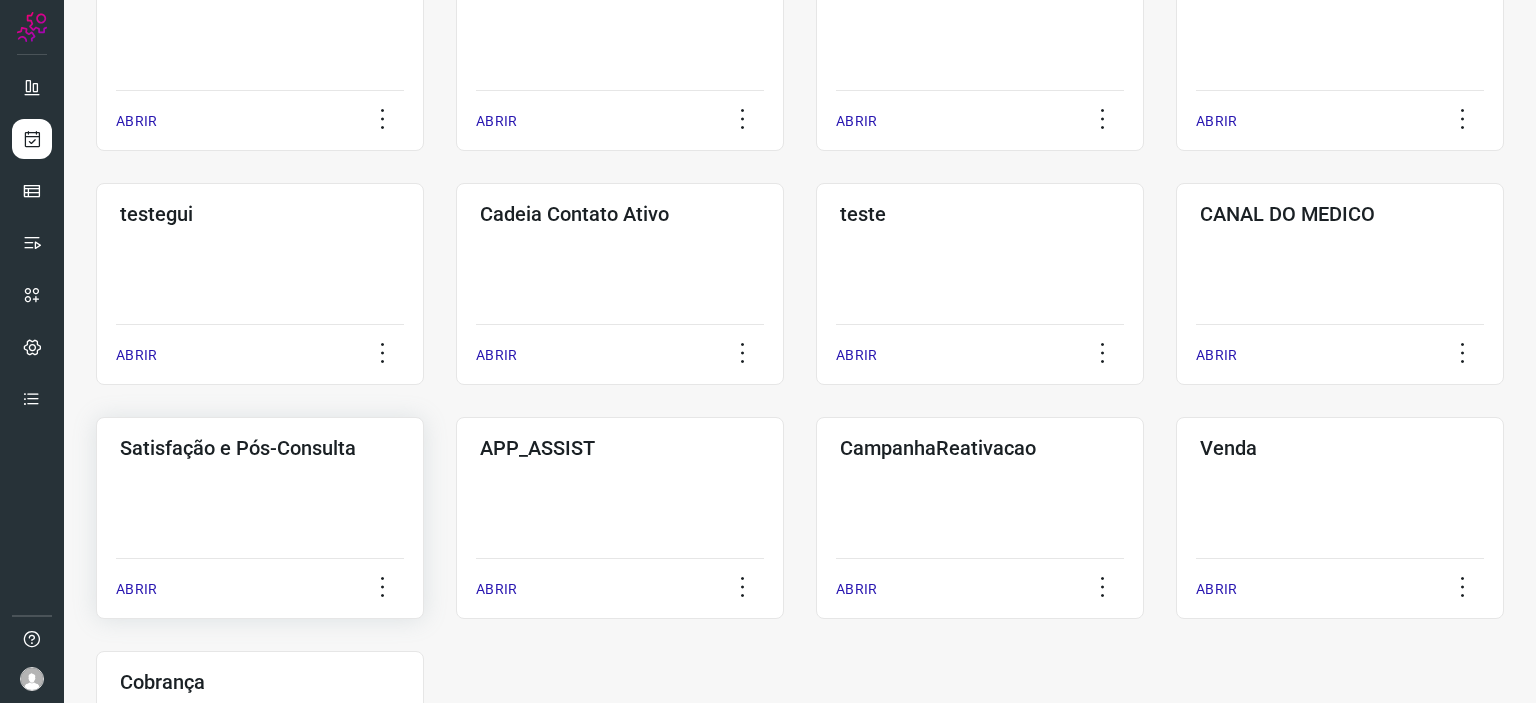 click on "Satisfação e Pós-Consulta  ABRIR" 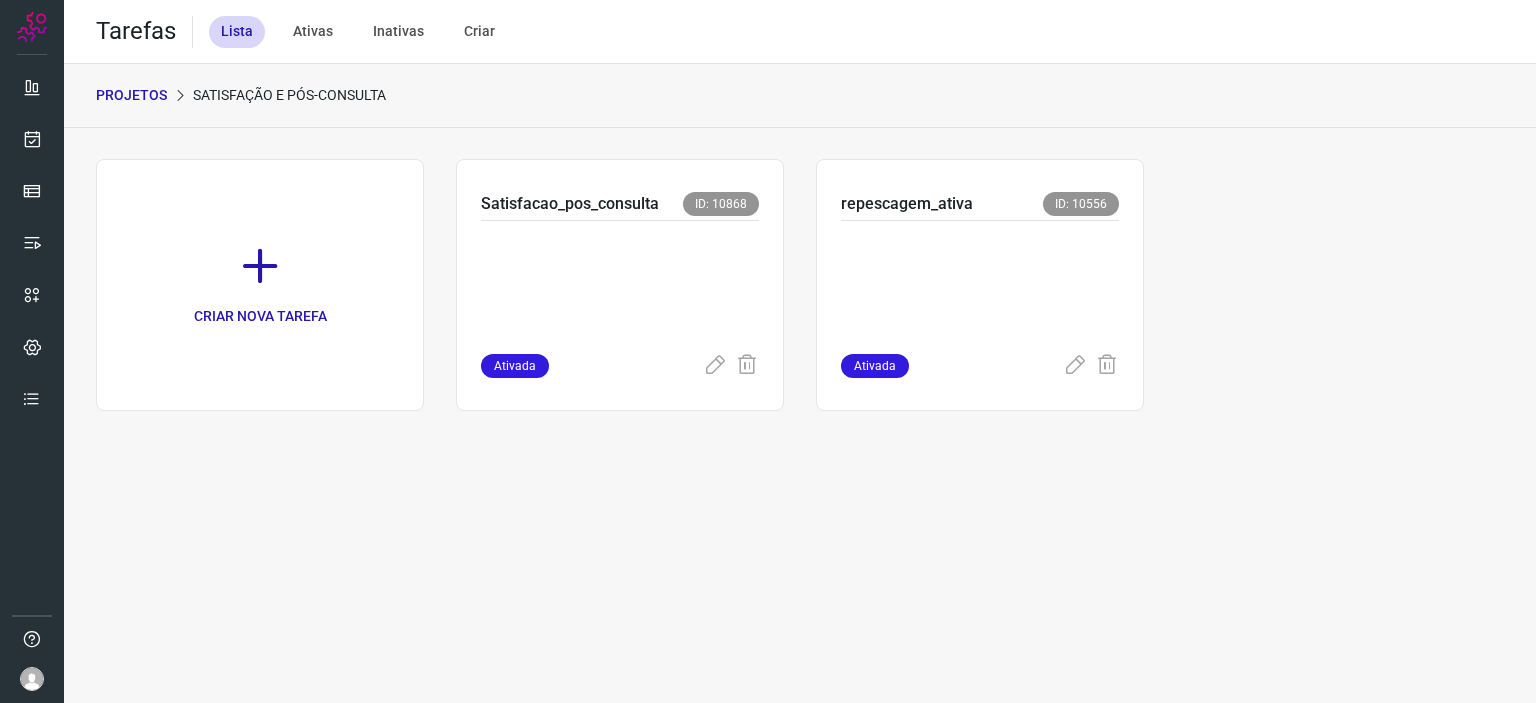scroll, scrollTop: 0, scrollLeft: 0, axis: both 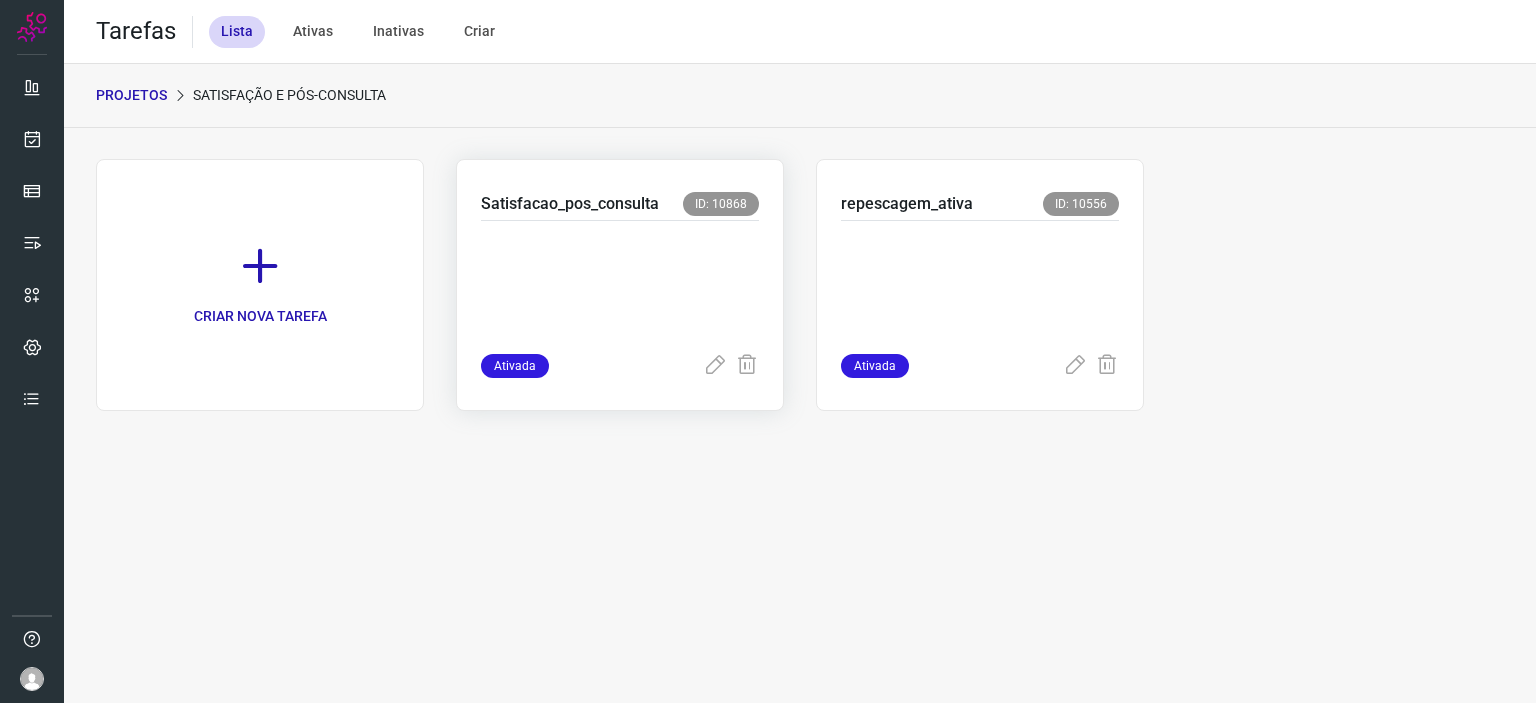 click at bounding box center [620, 283] 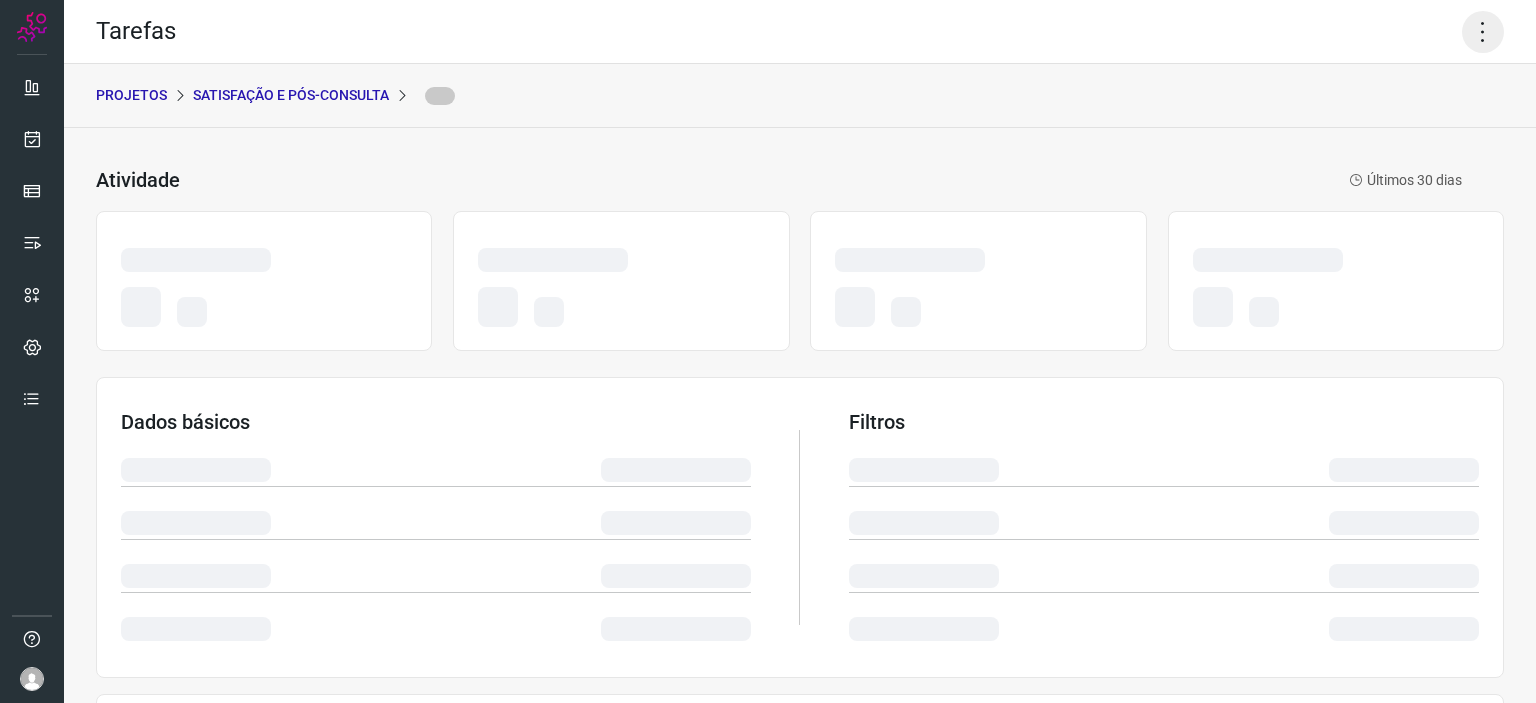 click 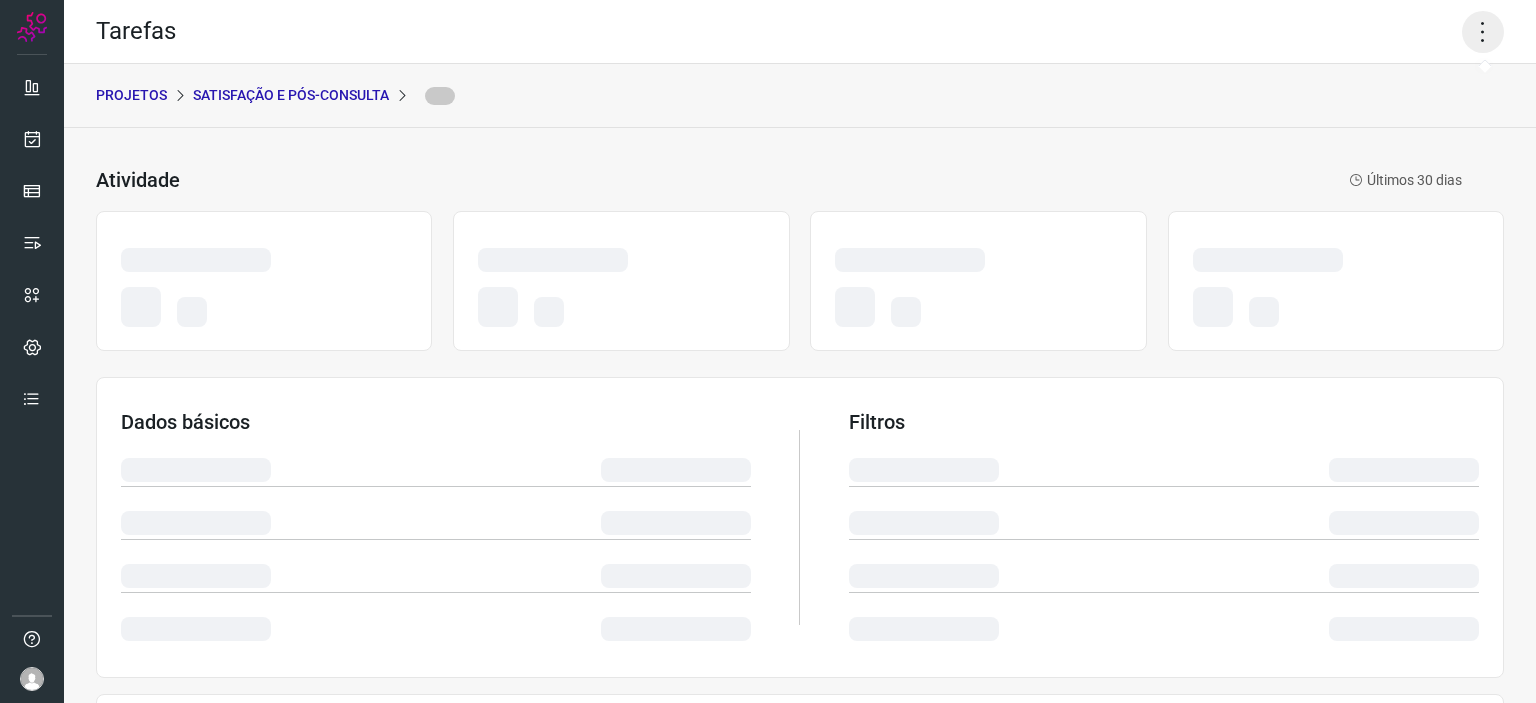 click 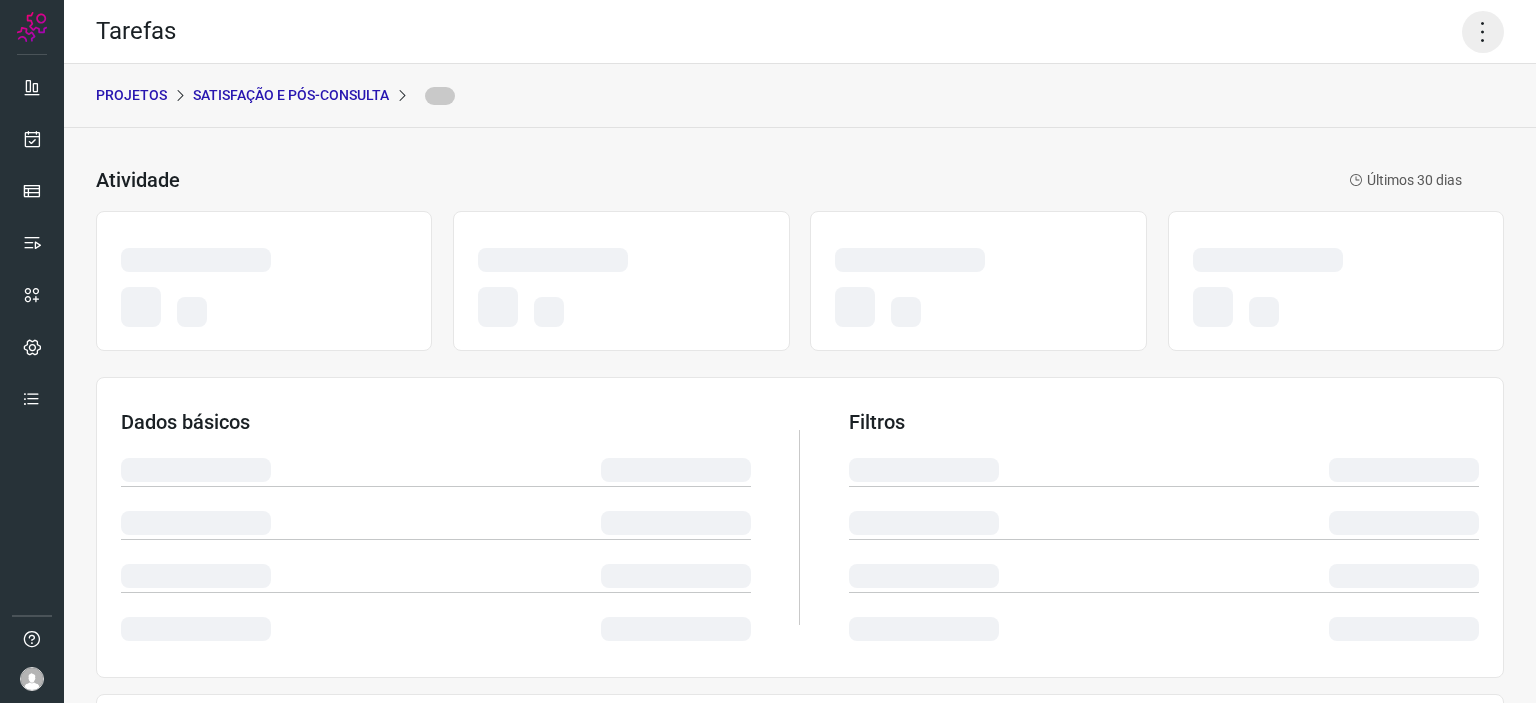 click 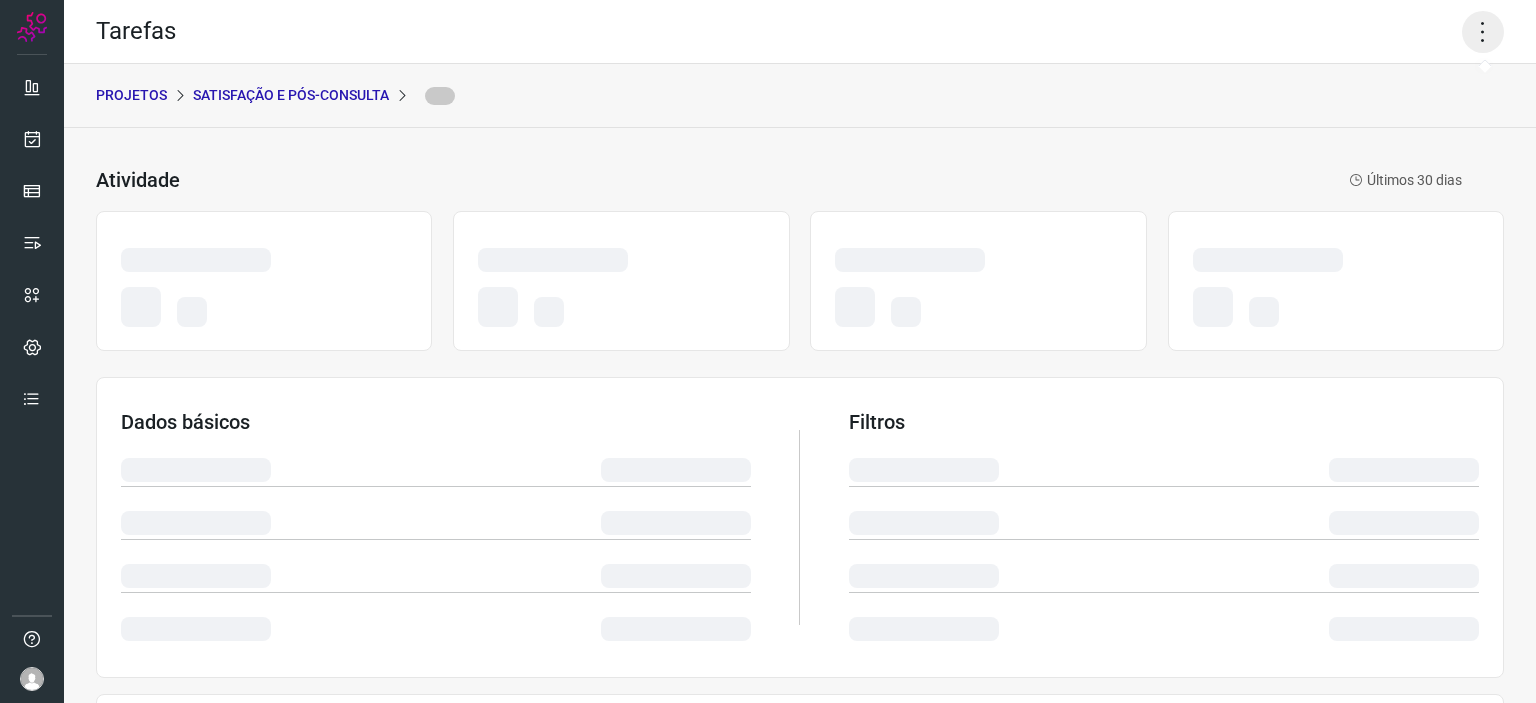 click 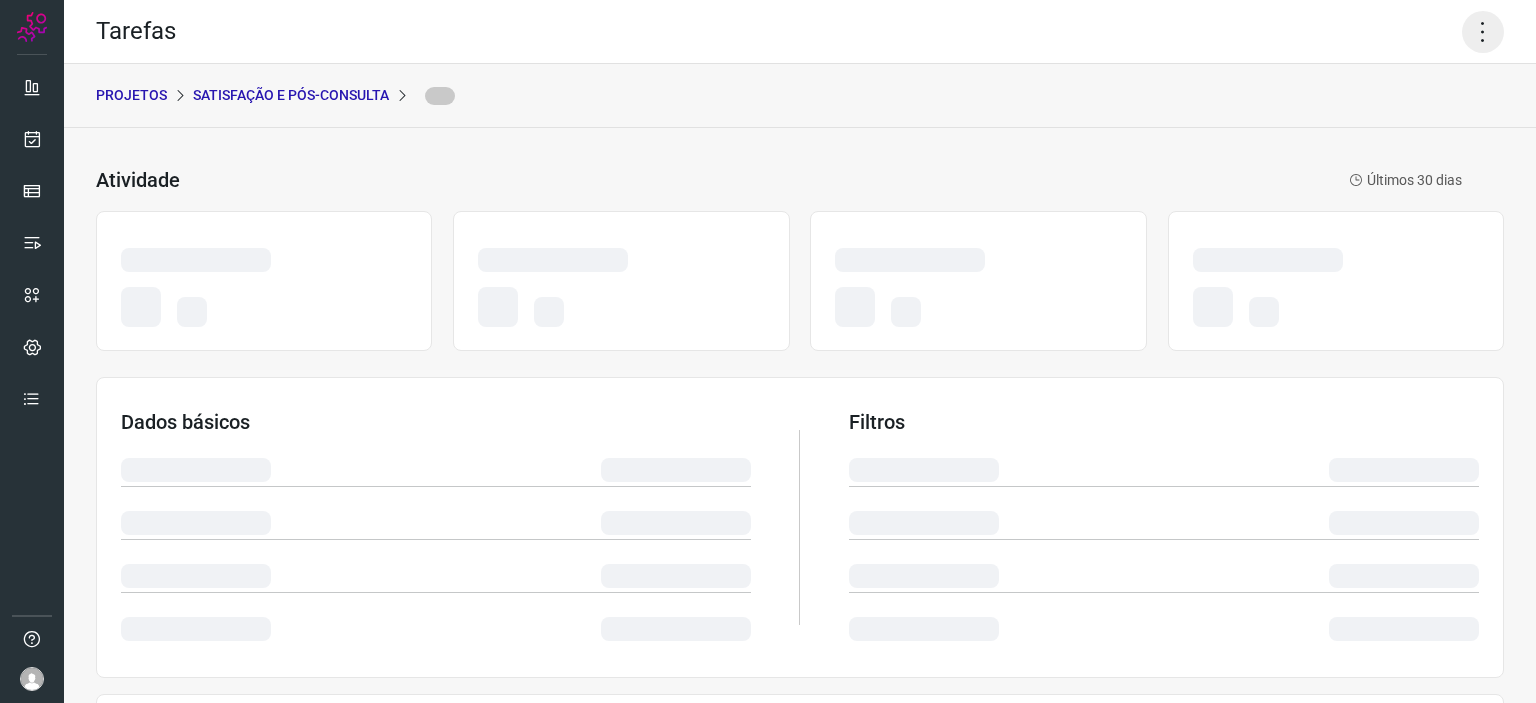 click 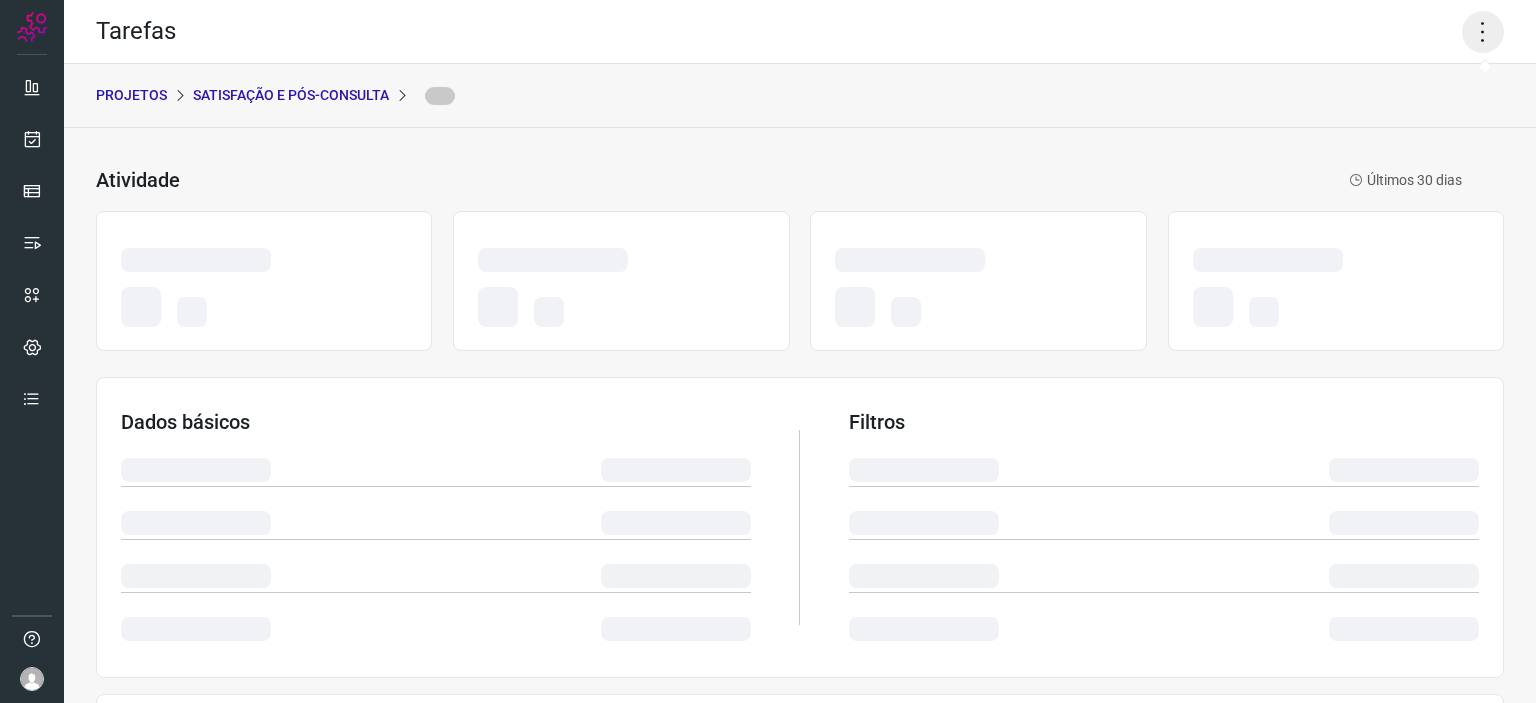 click 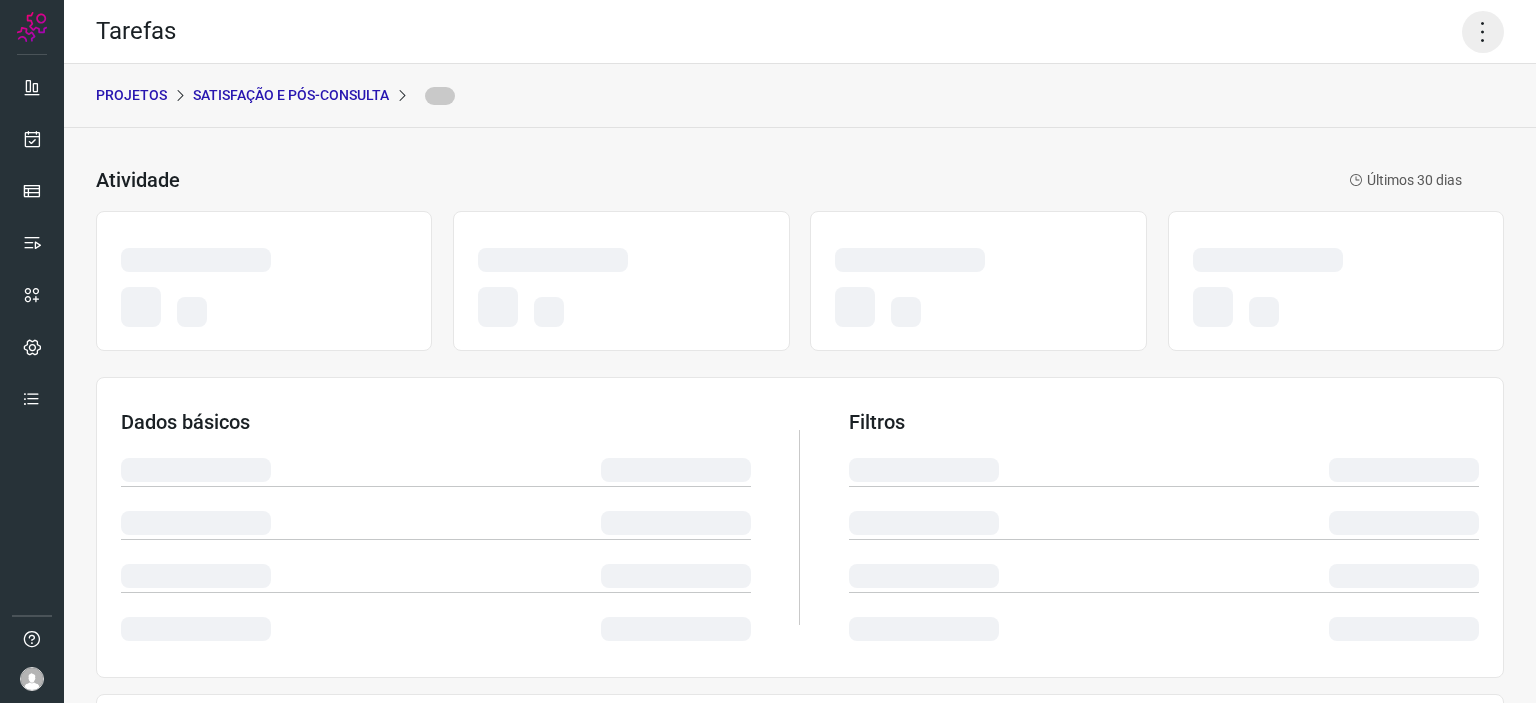 click 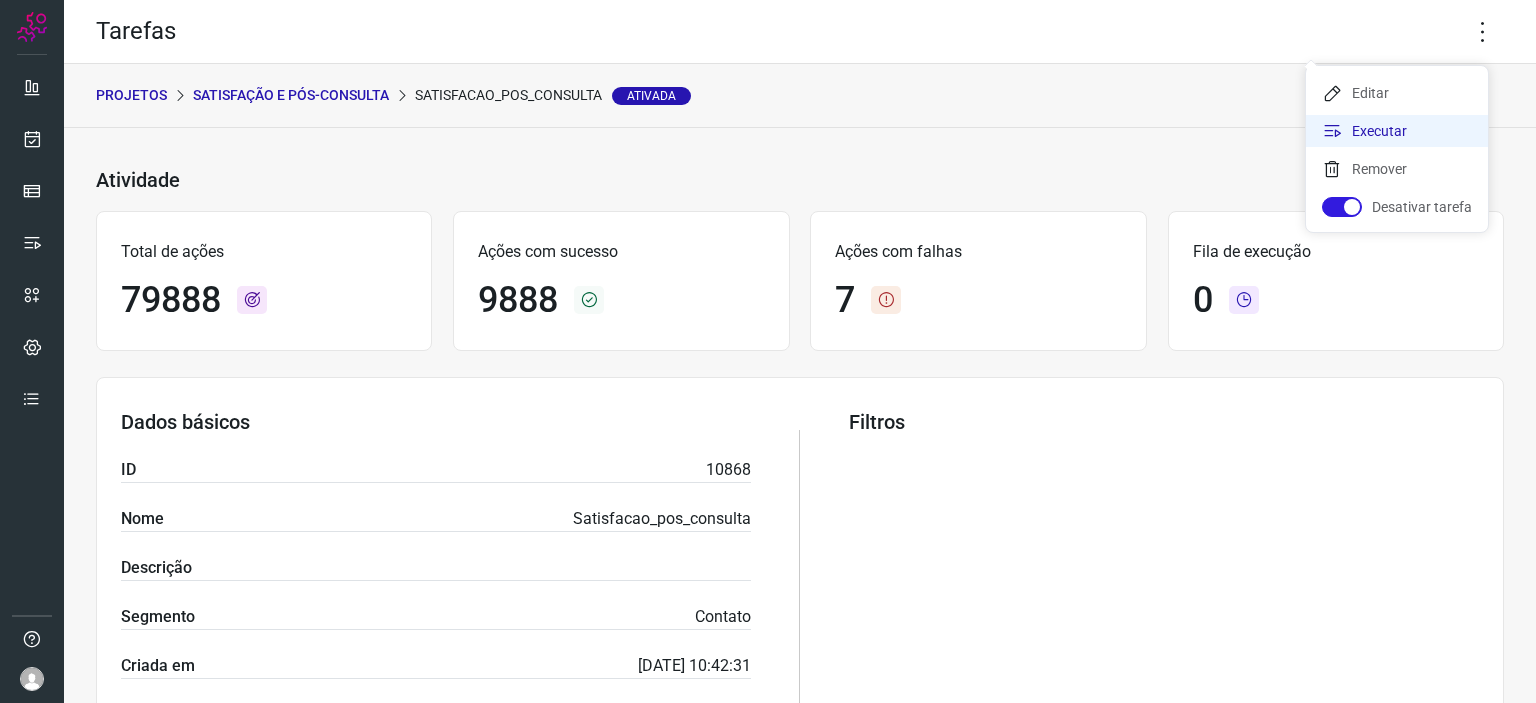 click on "Executar" 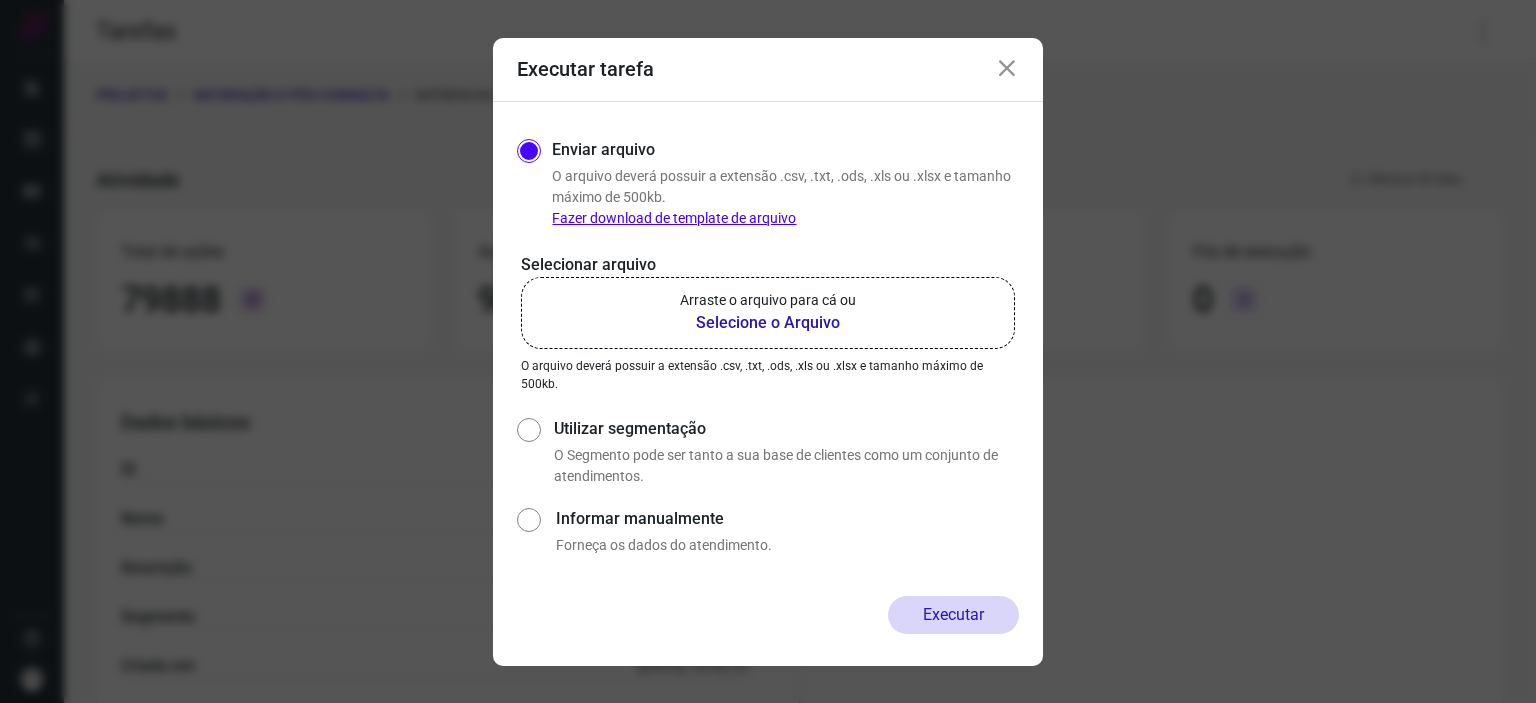 click on "Arraste o arquivo para cá ou Selecione o Arquivo" 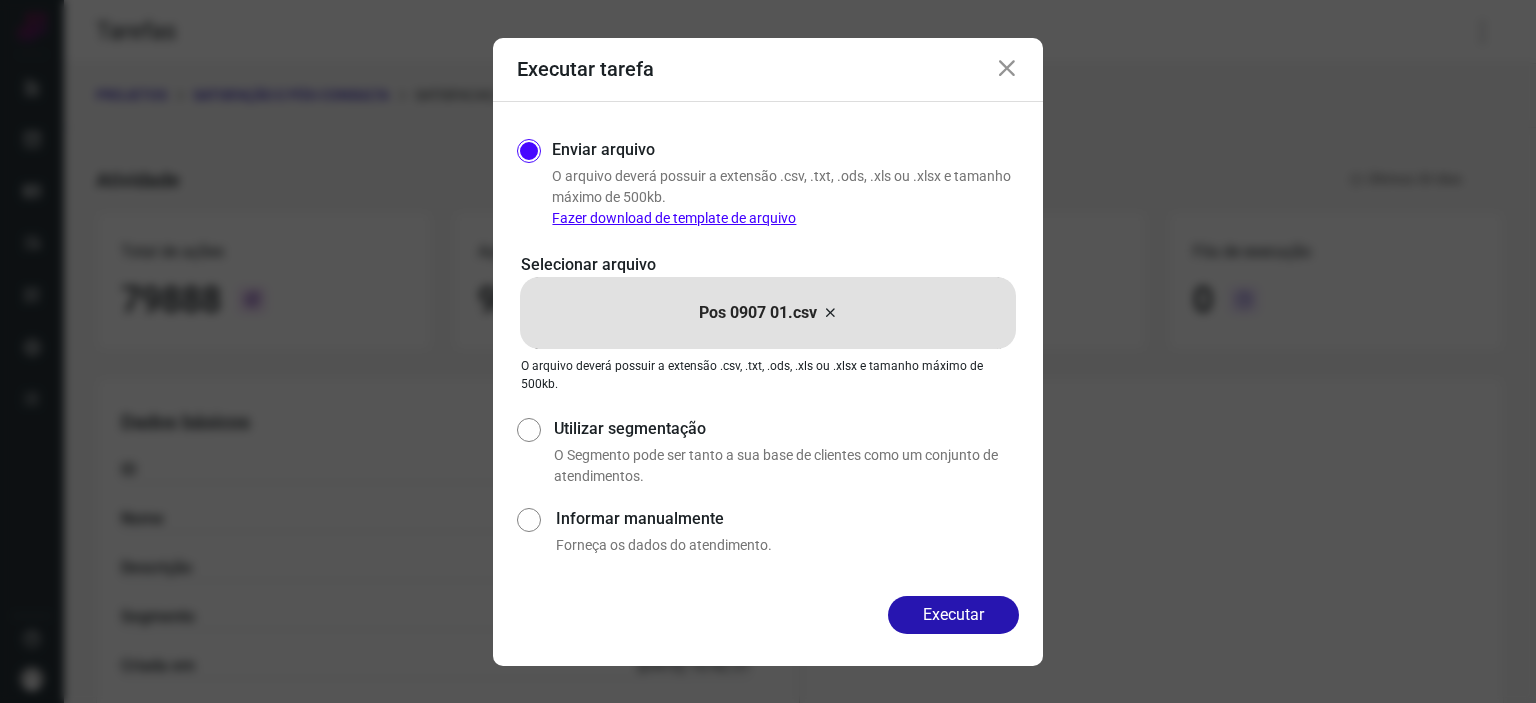 click on "Executar tarefa" at bounding box center (768, 70) 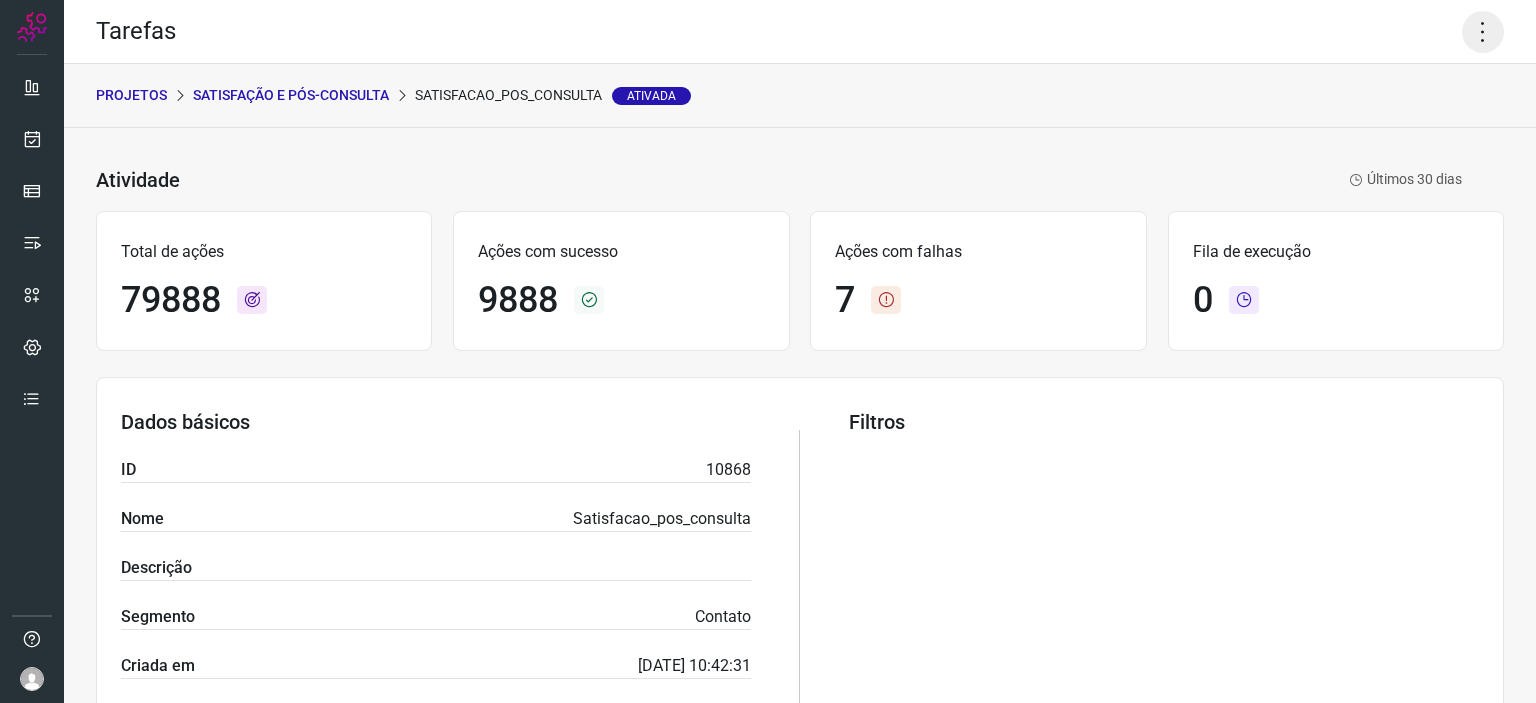 click 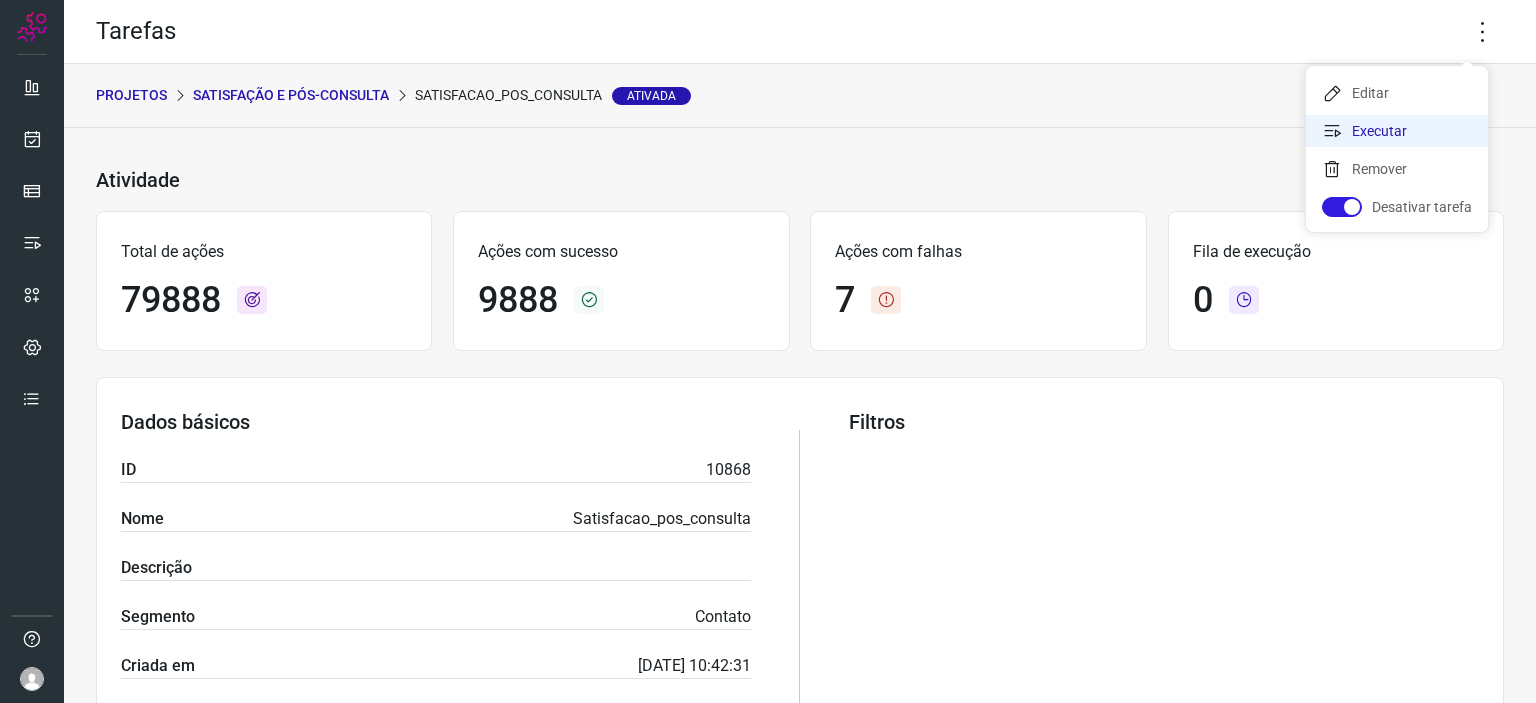 drag, startPoint x: 1384, startPoint y: 131, endPoint x: 1341, endPoint y: 190, distance: 73.00685 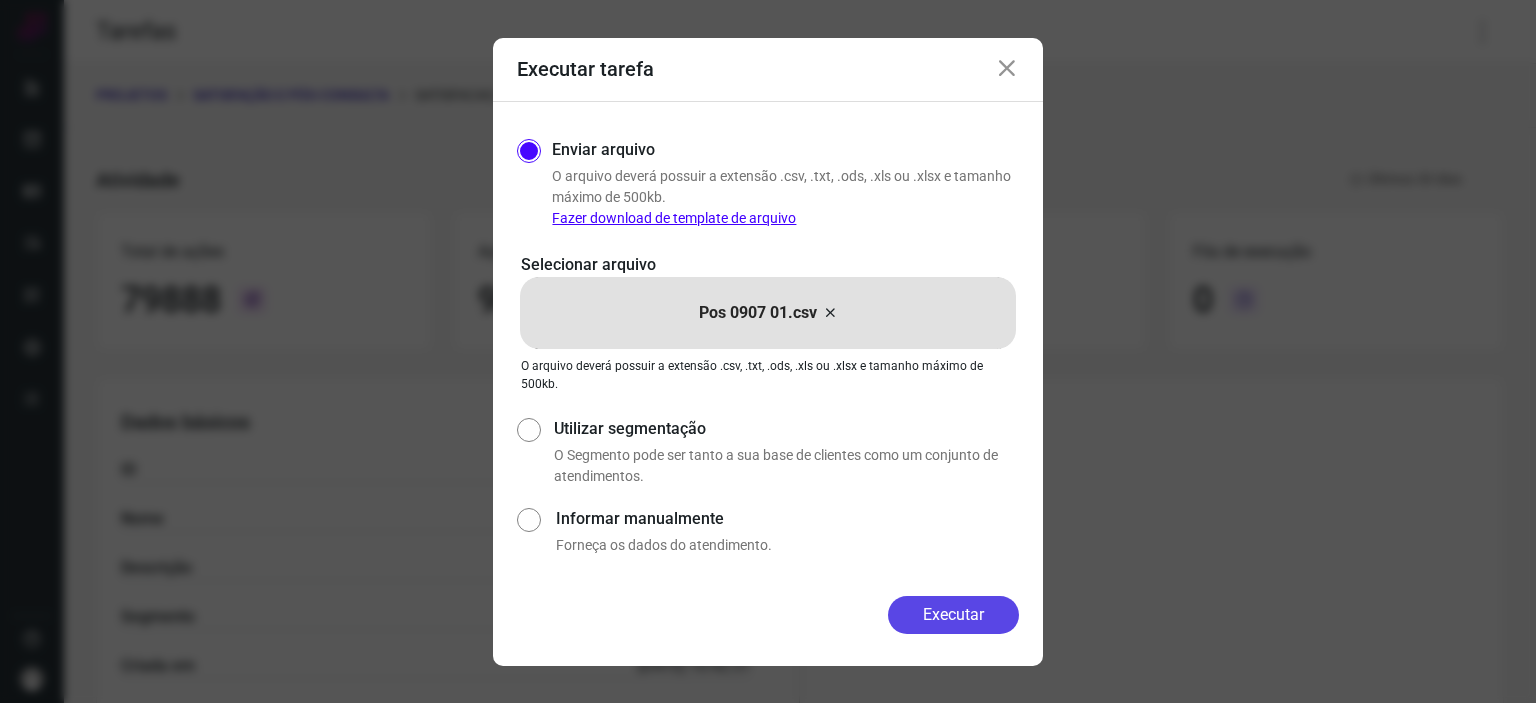 click on "Executar" at bounding box center (953, 615) 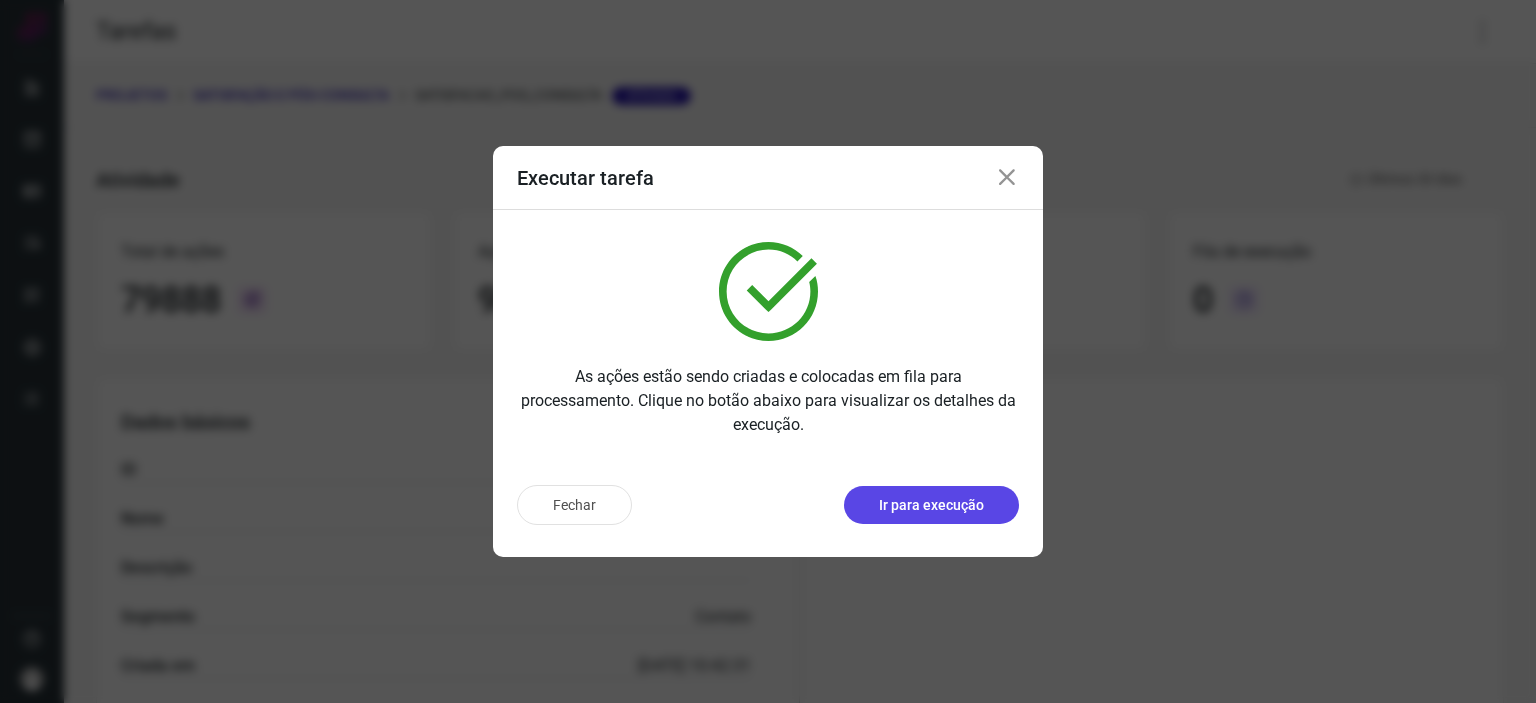 click on "Ir para execução" at bounding box center [931, 505] 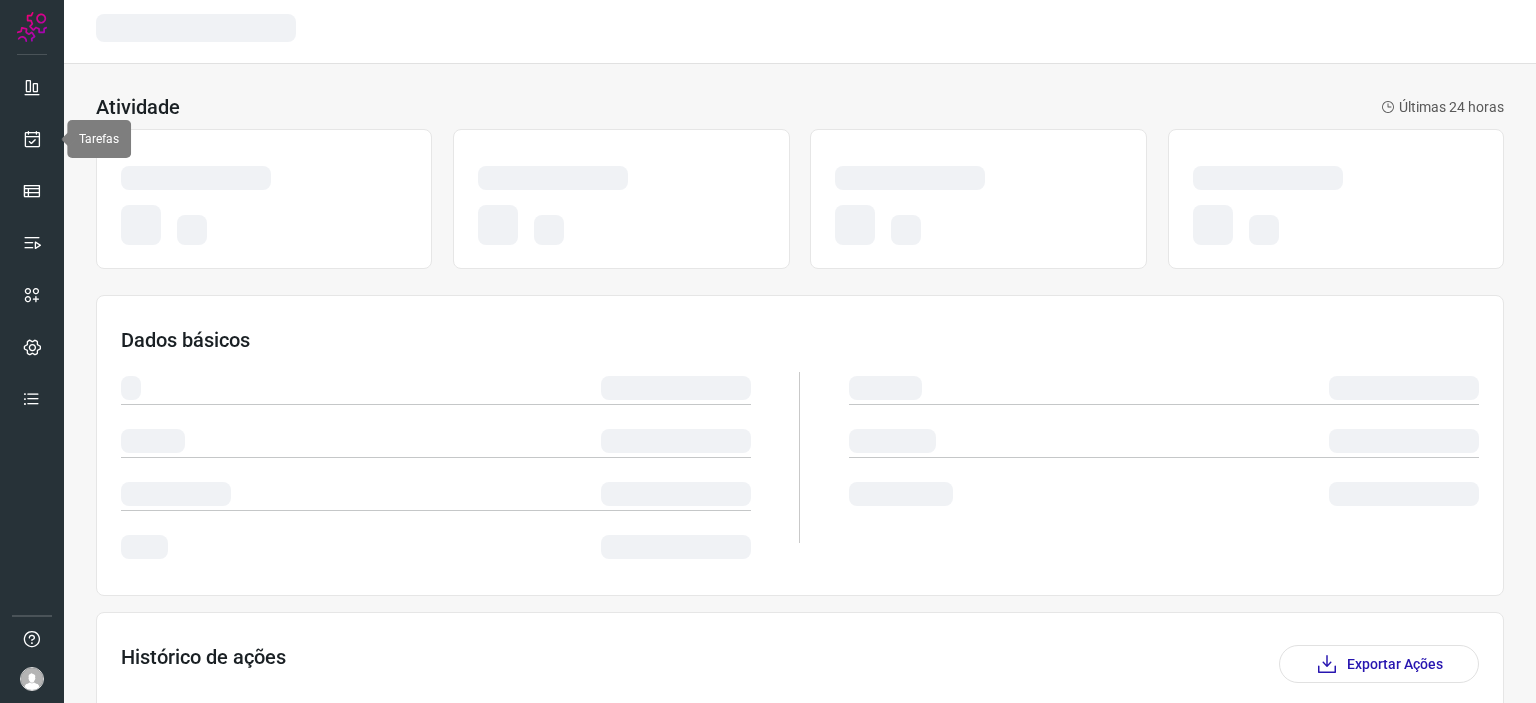 scroll, scrollTop: 0, scrollLeft: 0, axis: both 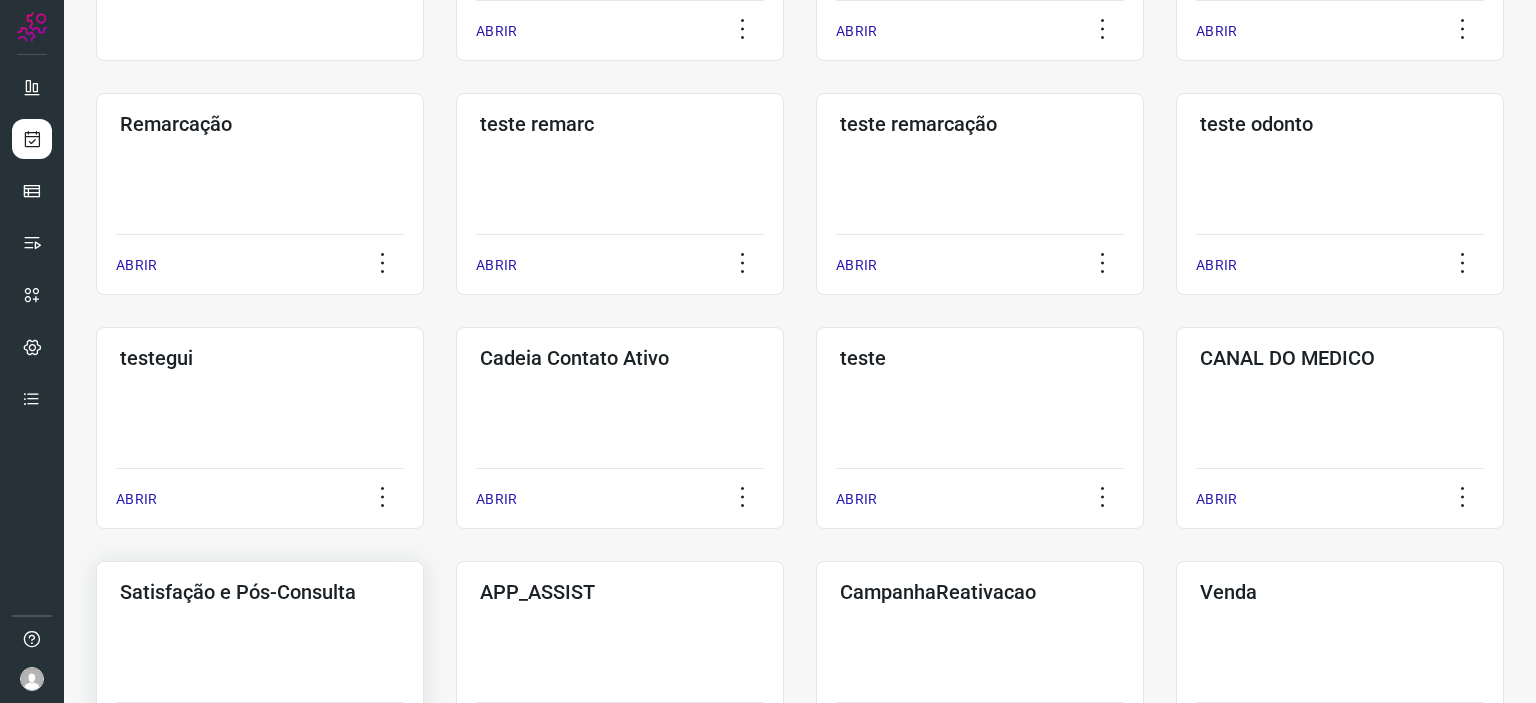 drag, startPoint x: 204, startPoint y: 688, endPoint x: 178, endPoint y: 640, distance: 54.589375 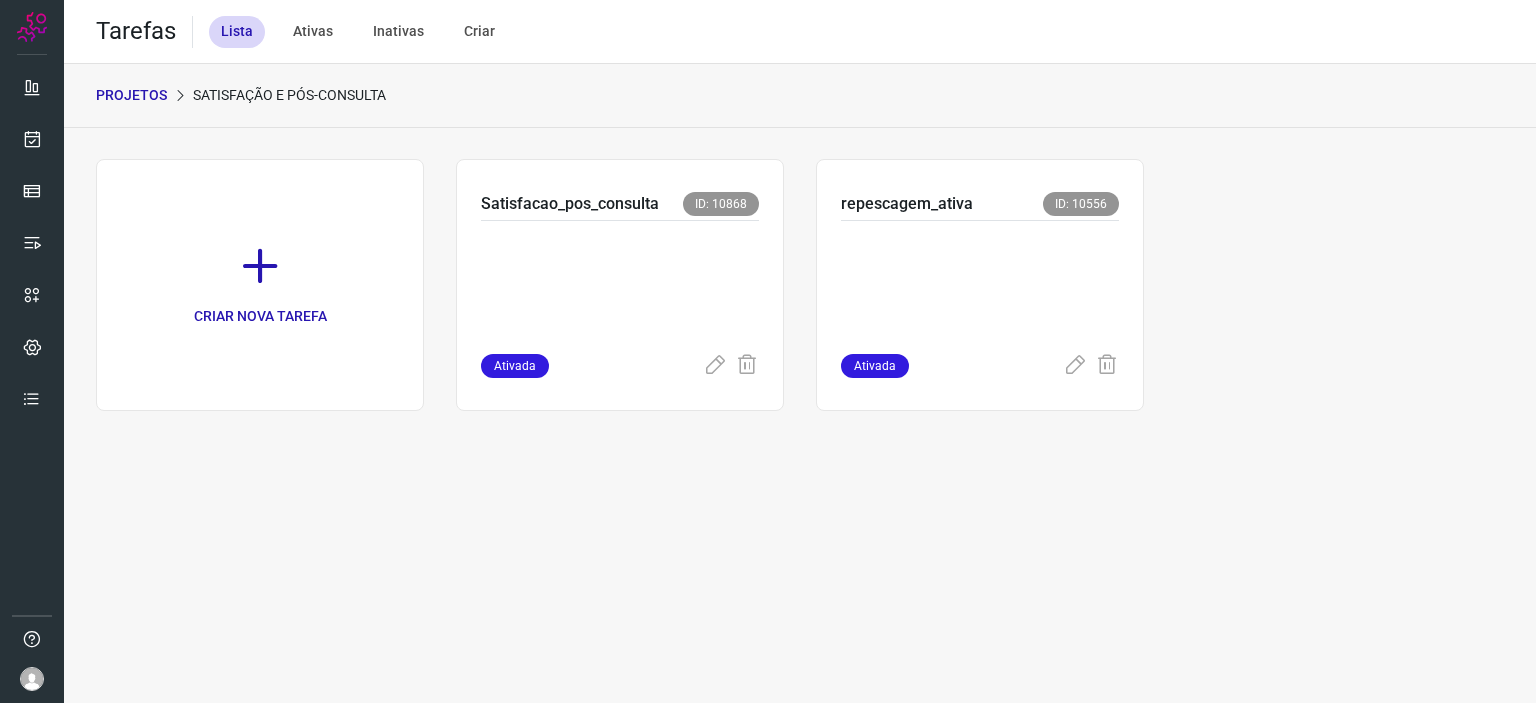 scroll, scrollTop: 0, scrollLeft: 0, axis: both 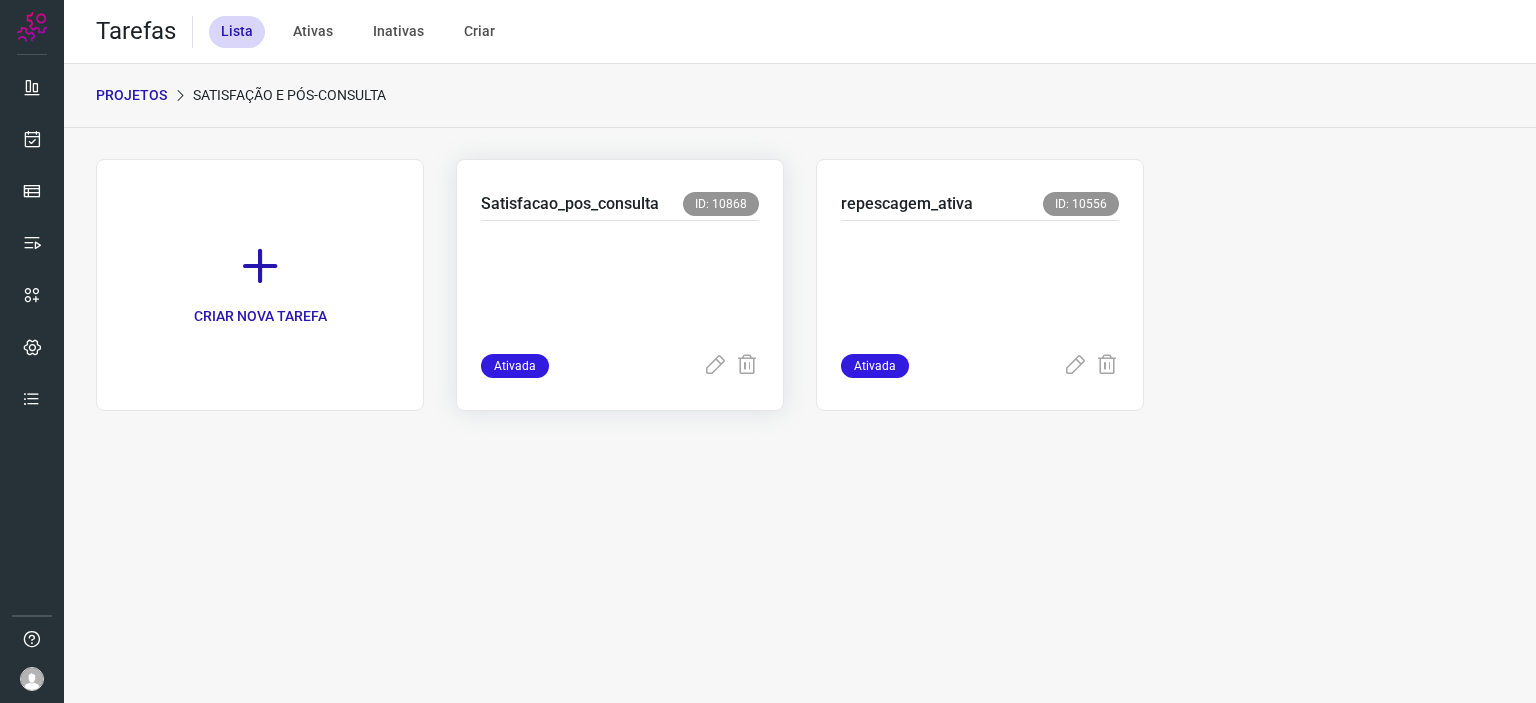 click at bounding box center [620, 283] 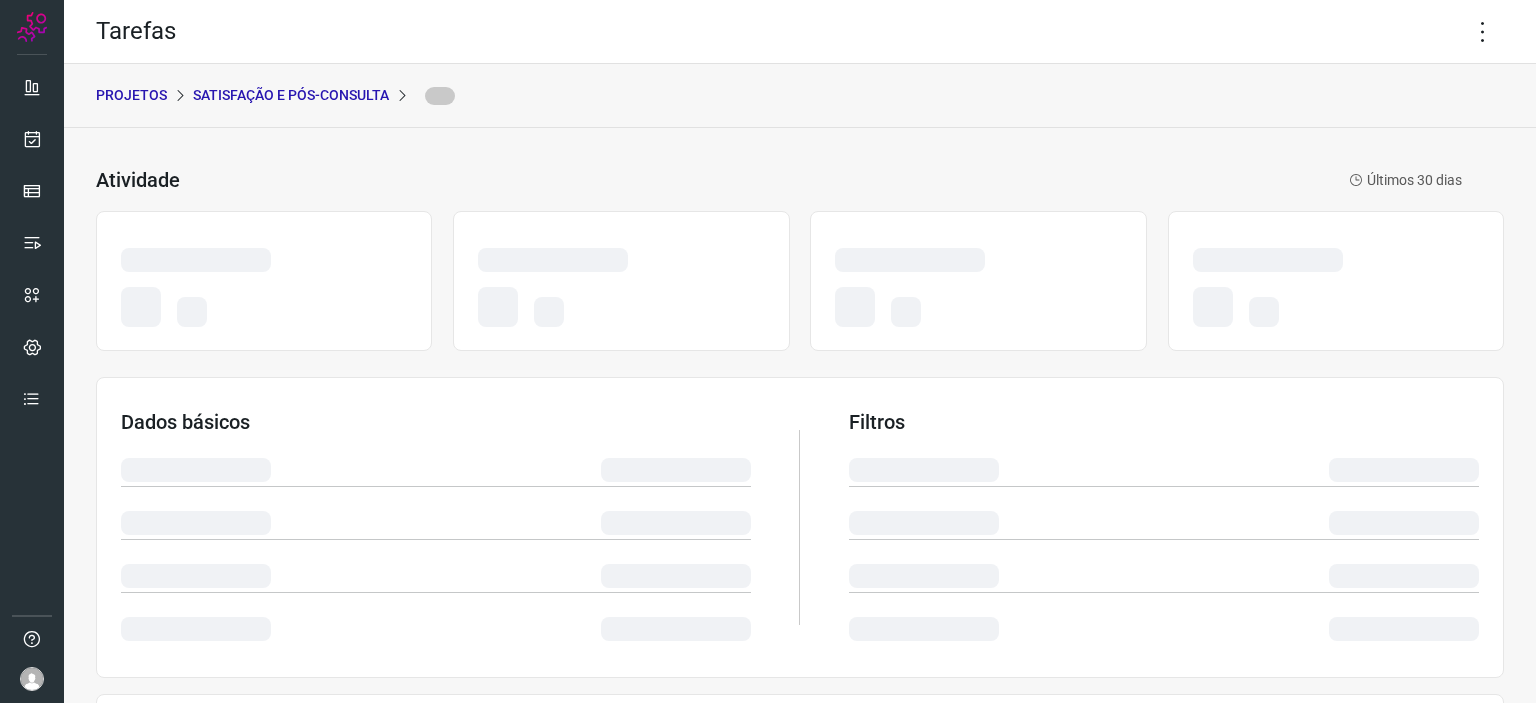click on "Tarefas" at bounding box center [800, 32] 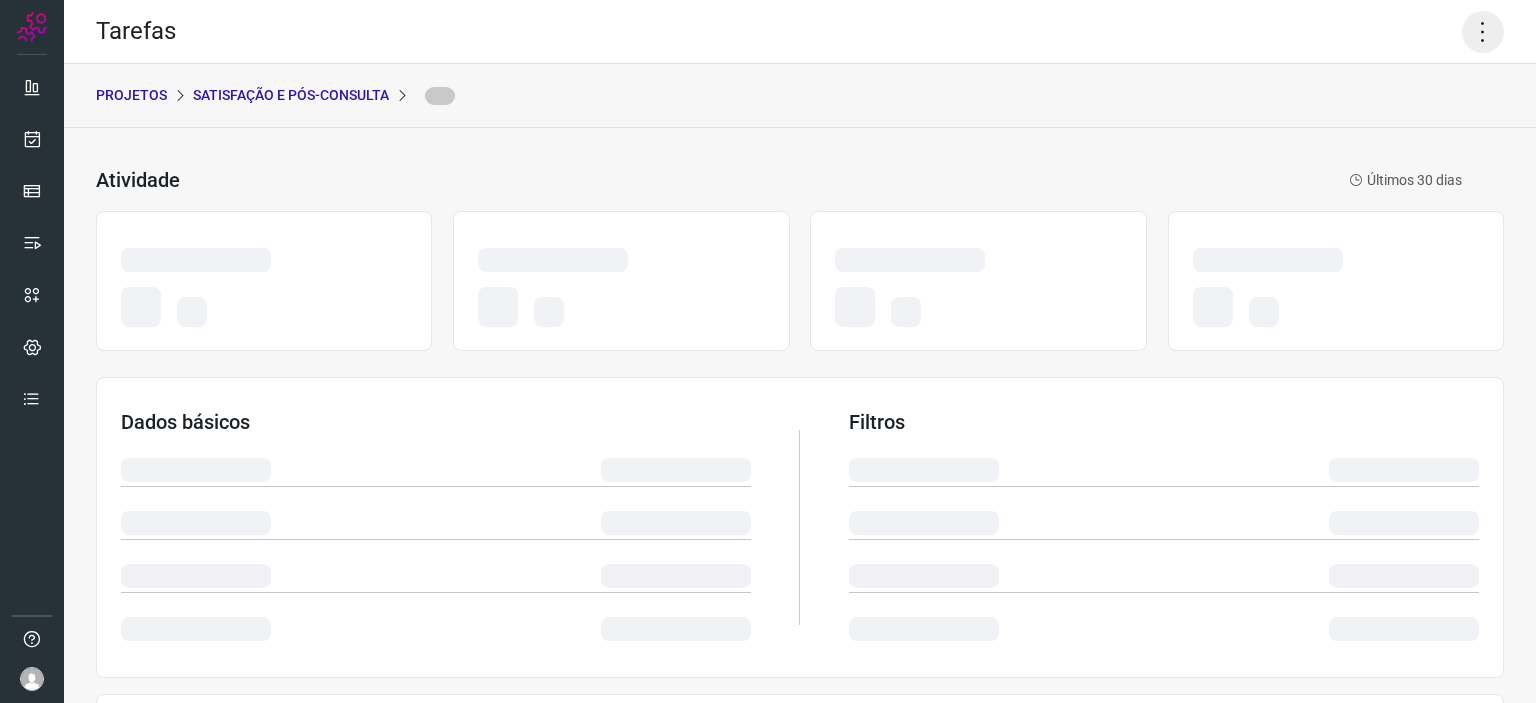 click 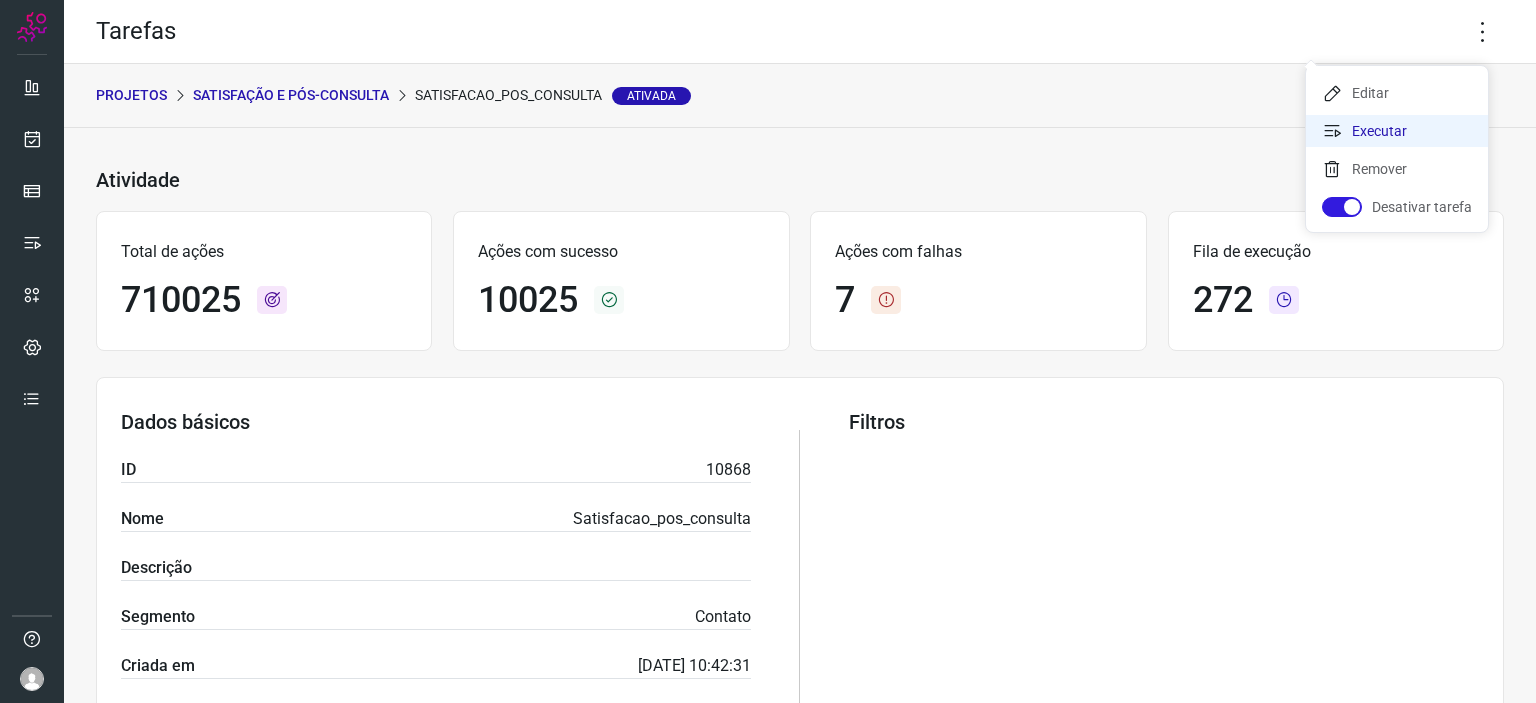 drag, startPoint x: 1399, startPoint y: 130, endPoint x: 1320, endPoint y: 162, distance: 85.23497 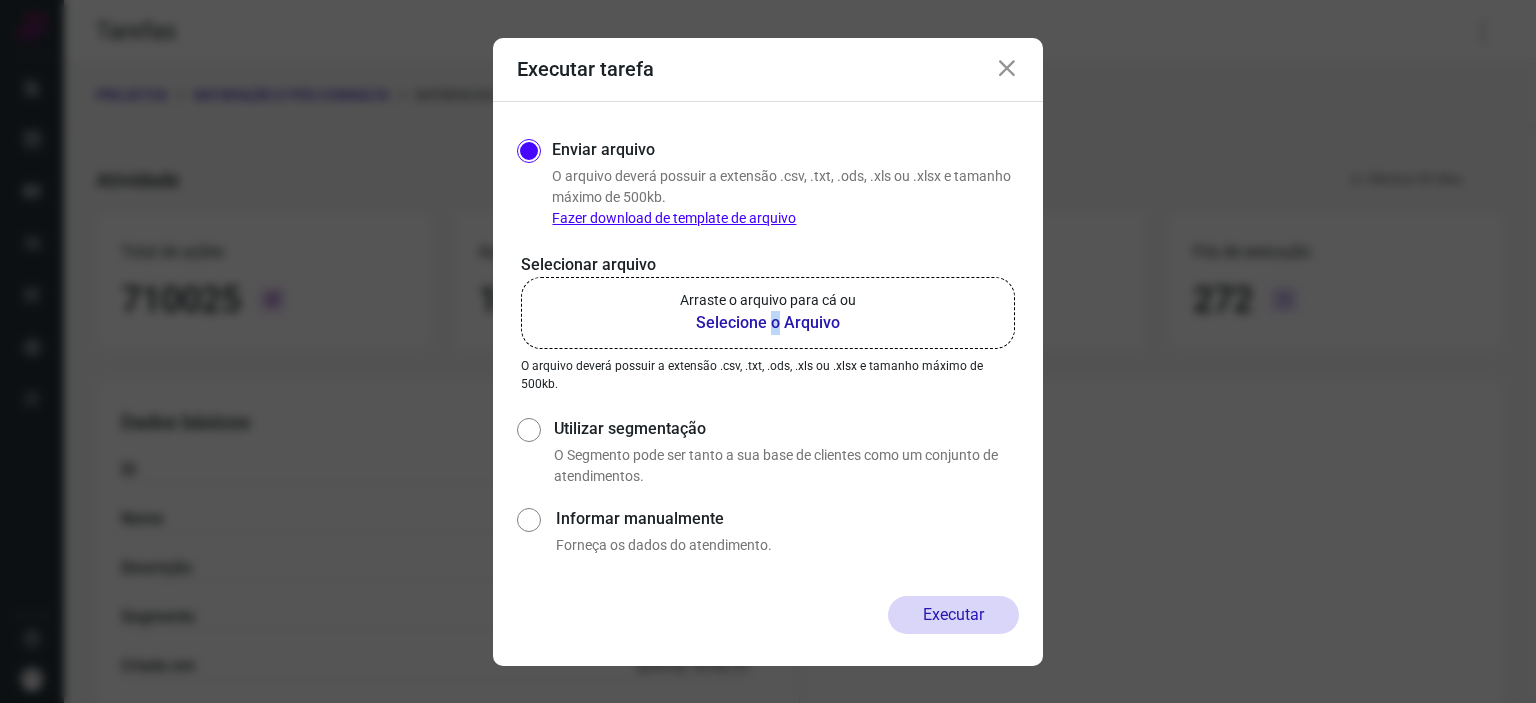 drag, startPoint x: 775, startPoint y: 322, endPoint x: 776, endPoint y: 334, distance: 12.0415945 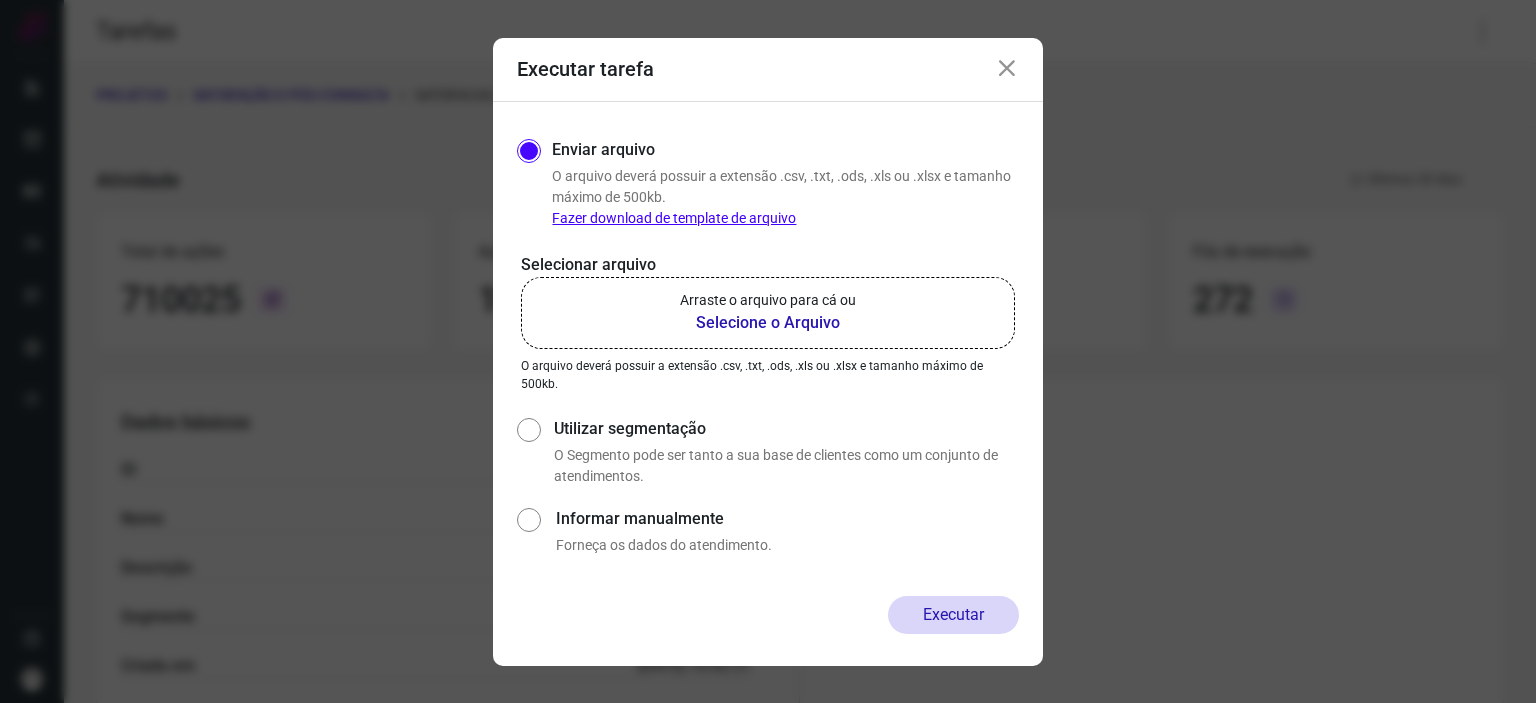 click on "Selecione o Arquivo" at bounding box center (768, 323) 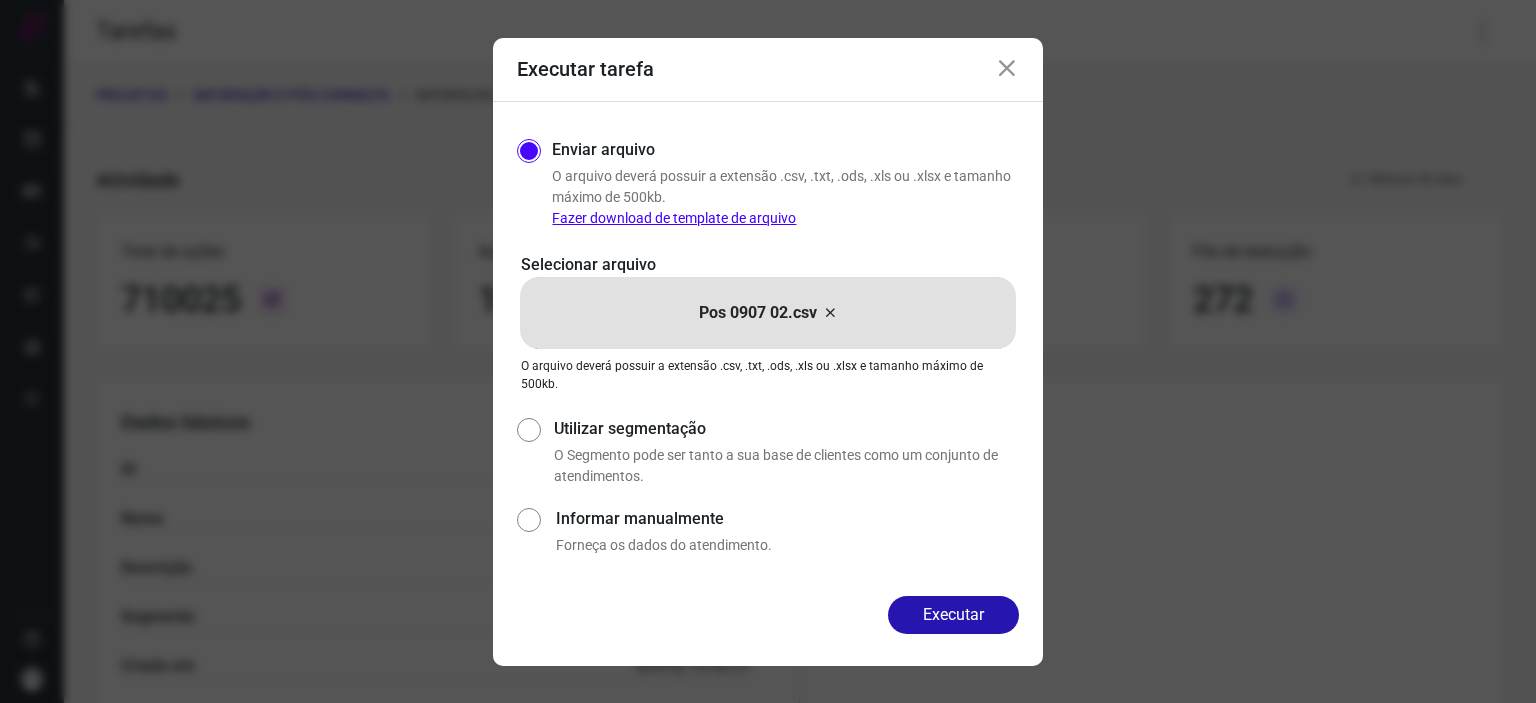 click on "Executar tarefa" at bounding box center [768, 70] 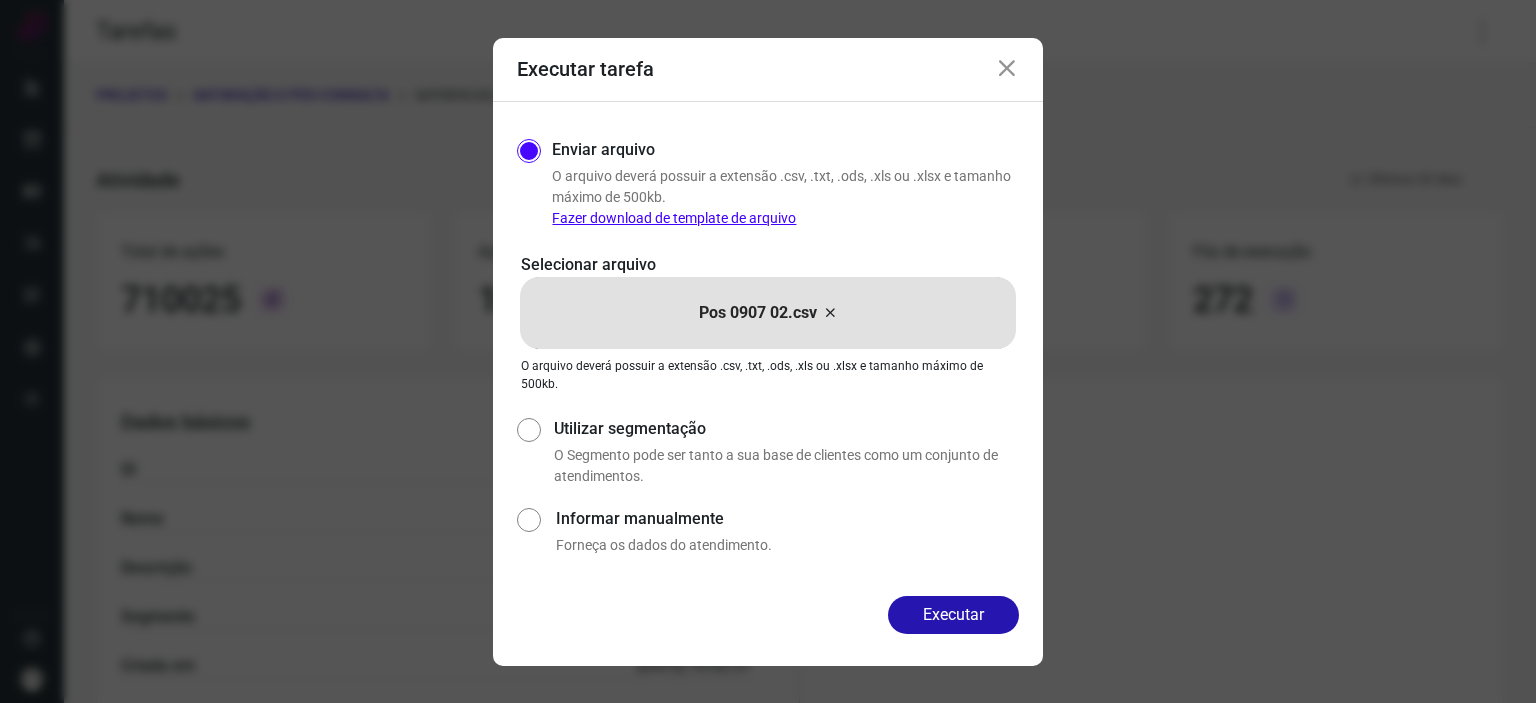 click at bounding box center (1007, 69) 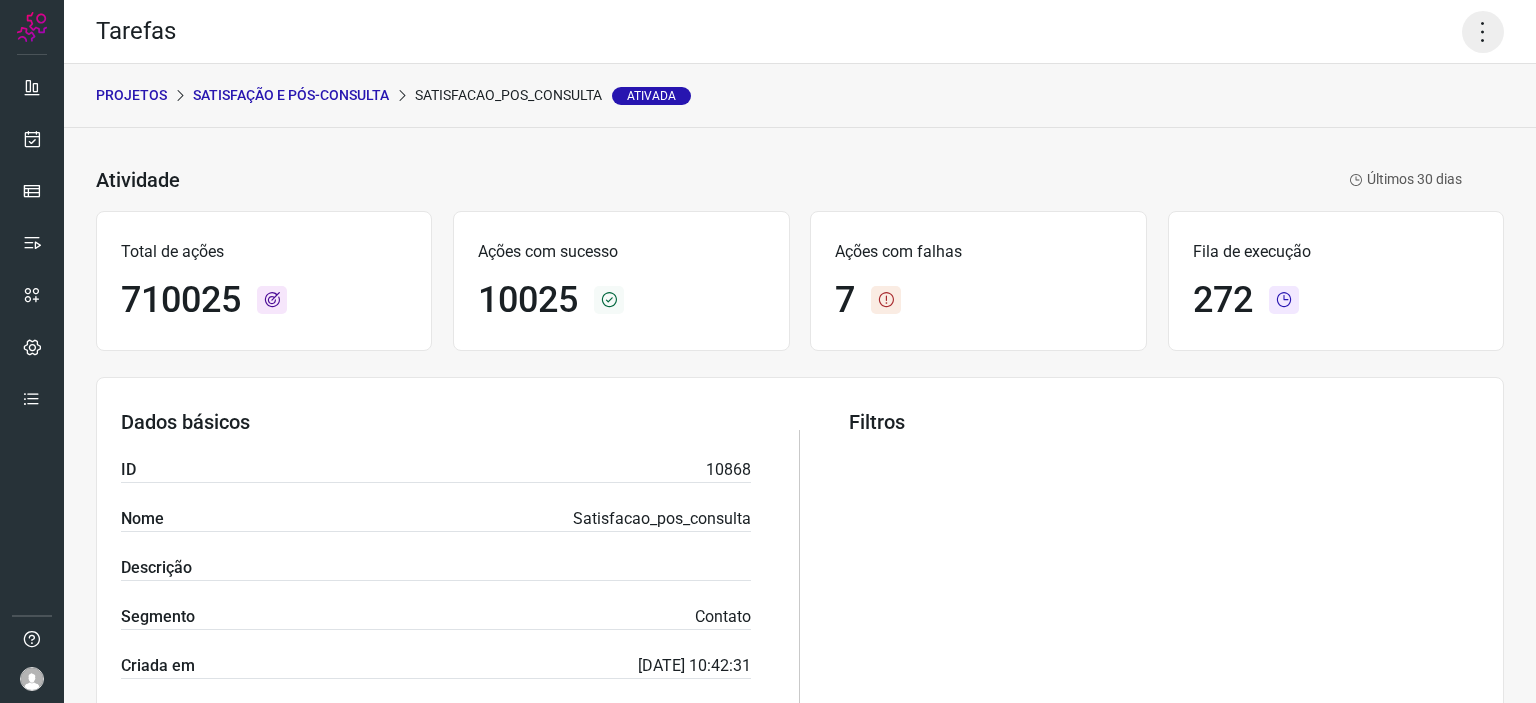 click 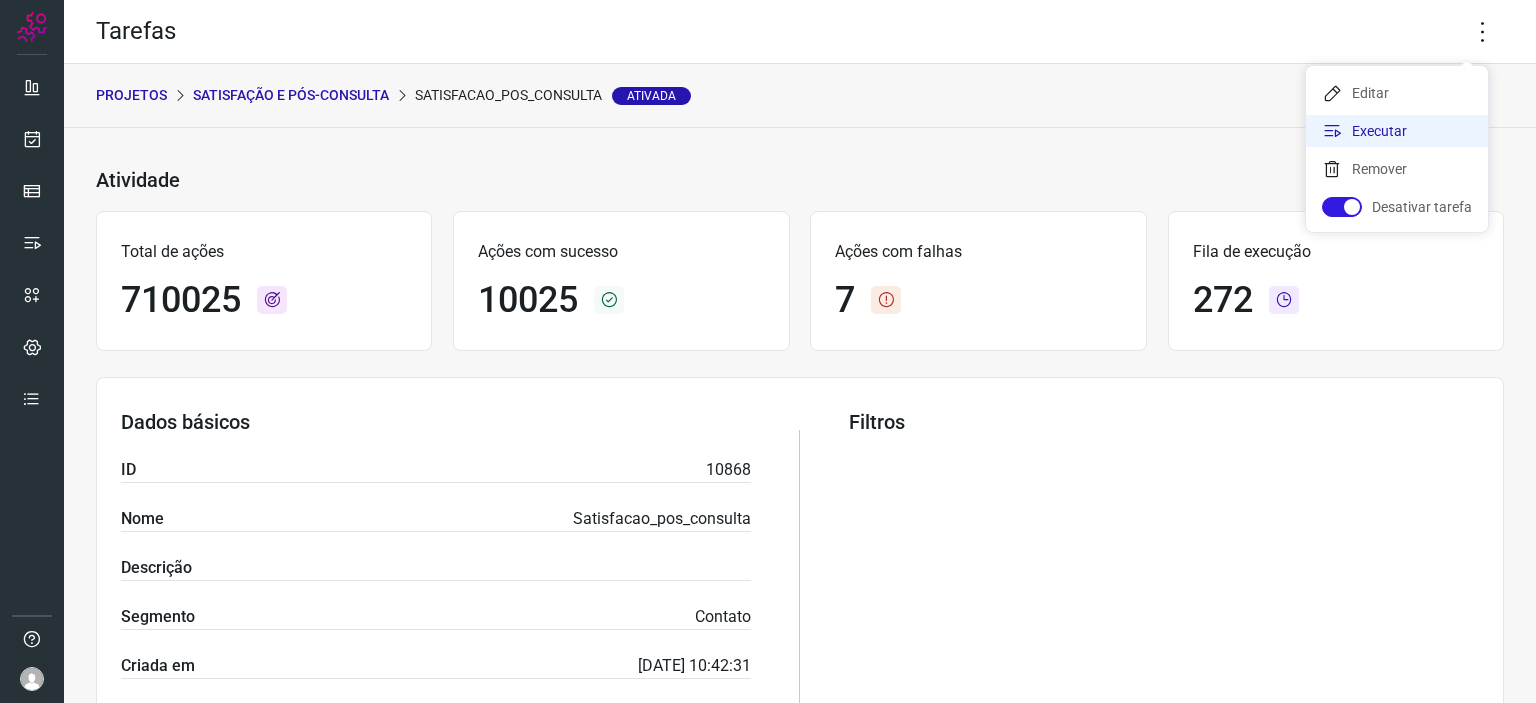 click on "Executar" 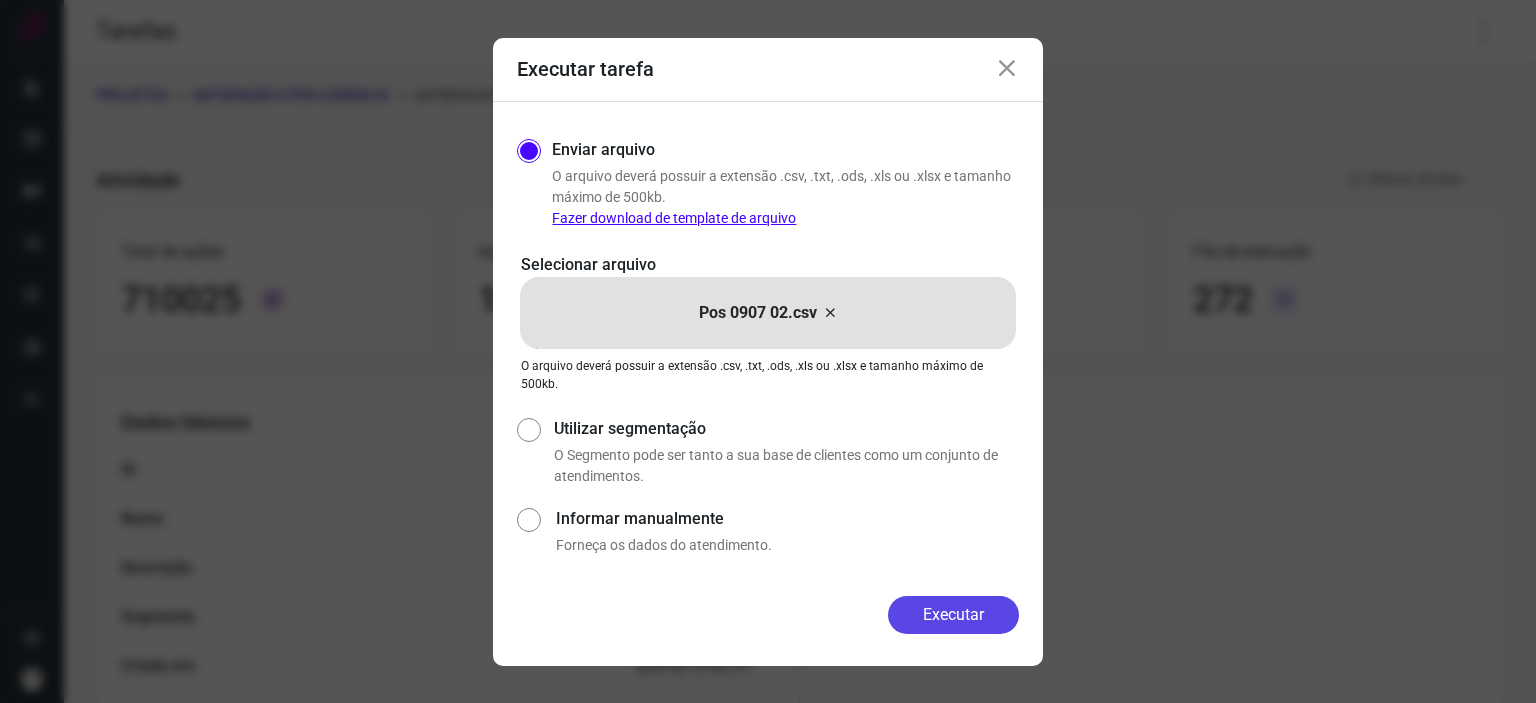 click on "Executar" at bounding box center [953, 615] 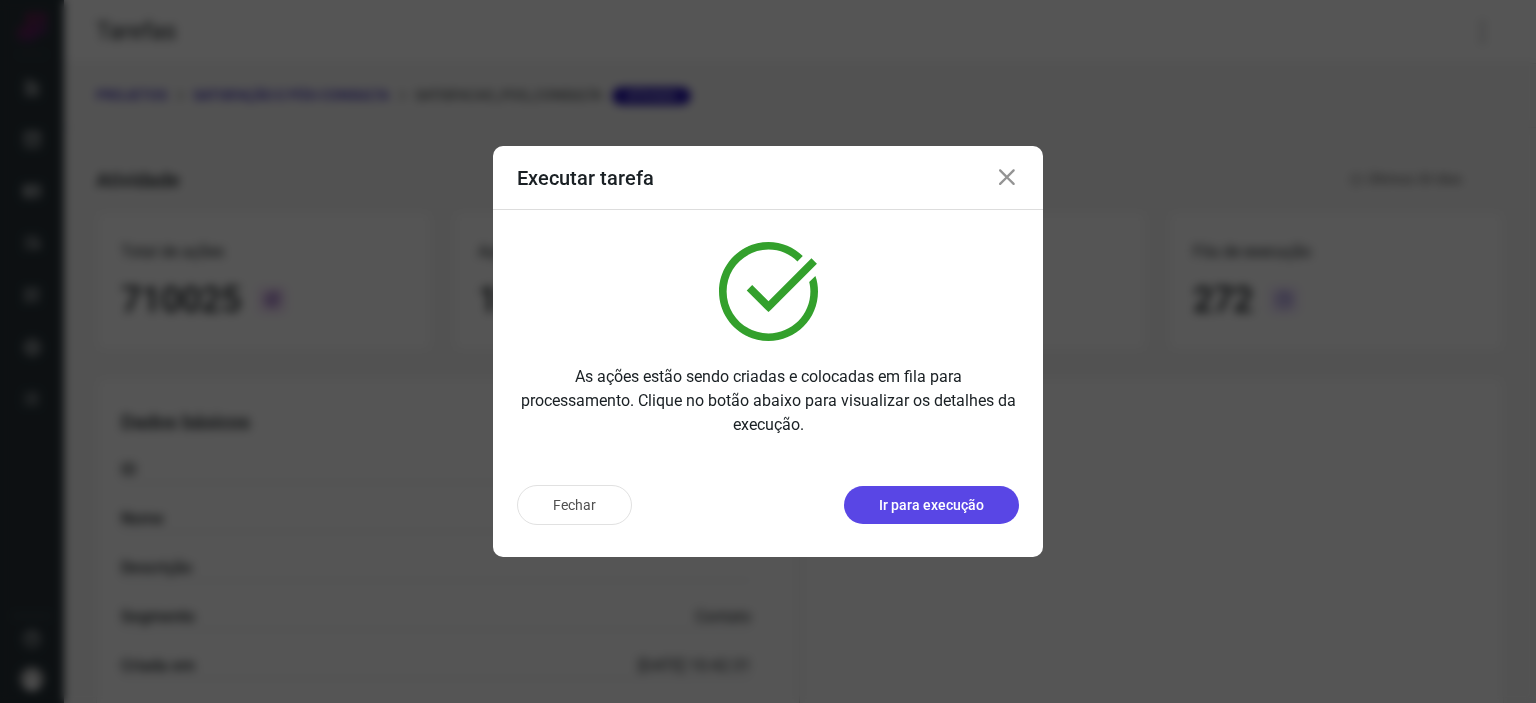 click on "Ir para execução" at bounding box center (931, 505) 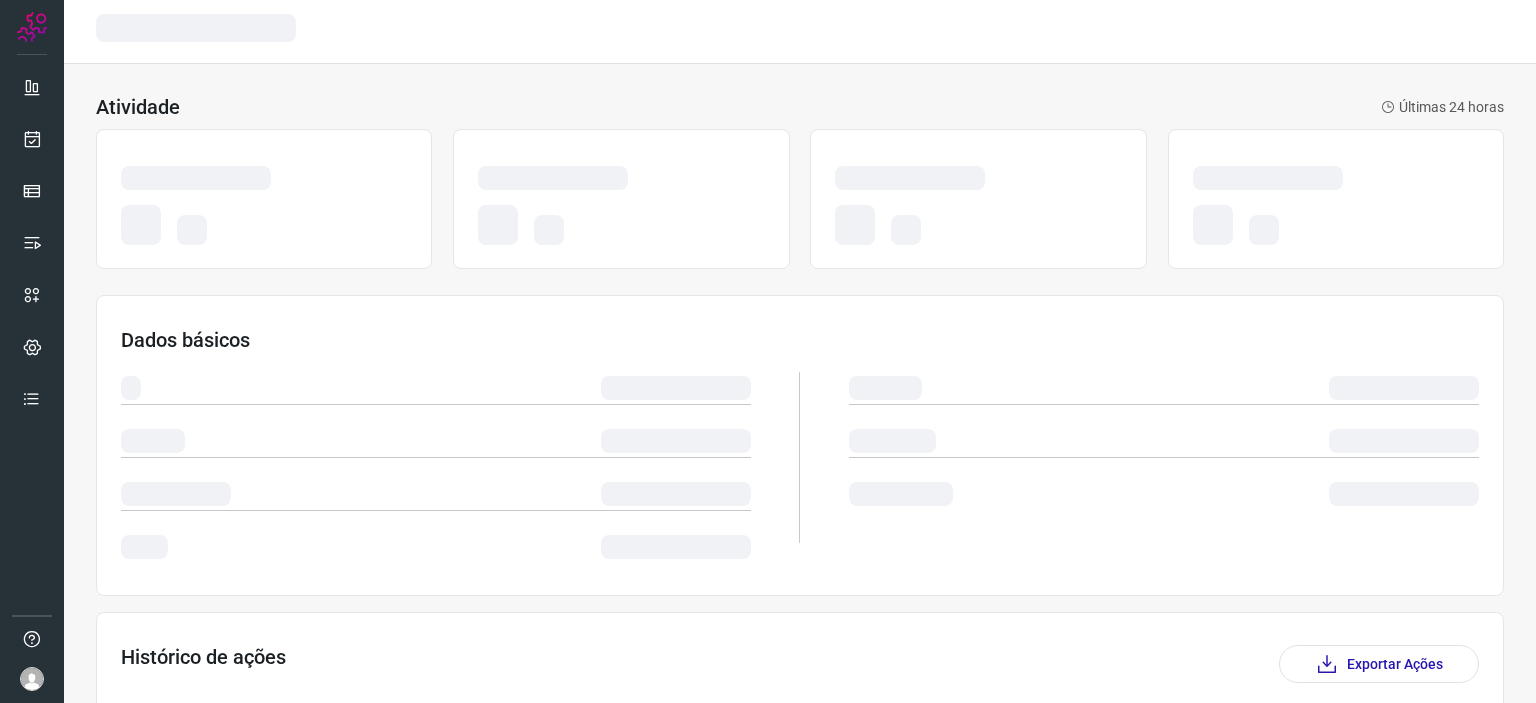 scroll, scrollTop: 0, scrollLeft: 0, axis: both 